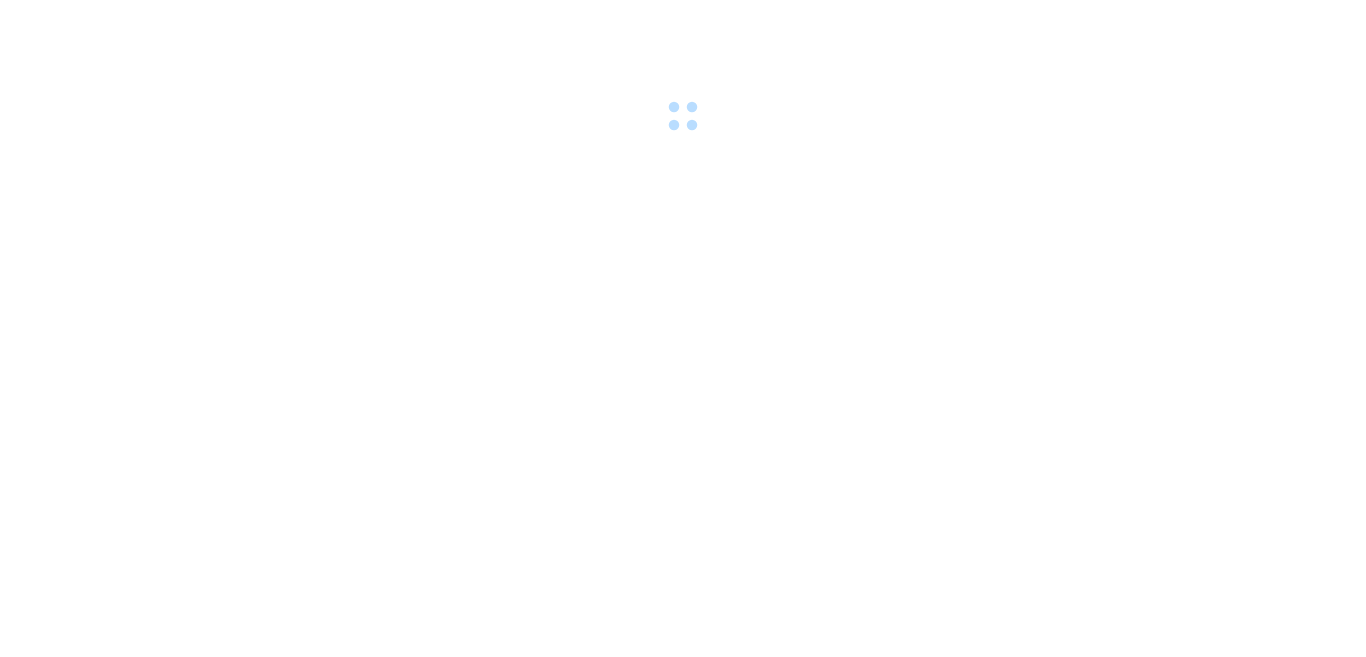 scroll, scrollTop: 0, scrollLeft: 0, axis: both 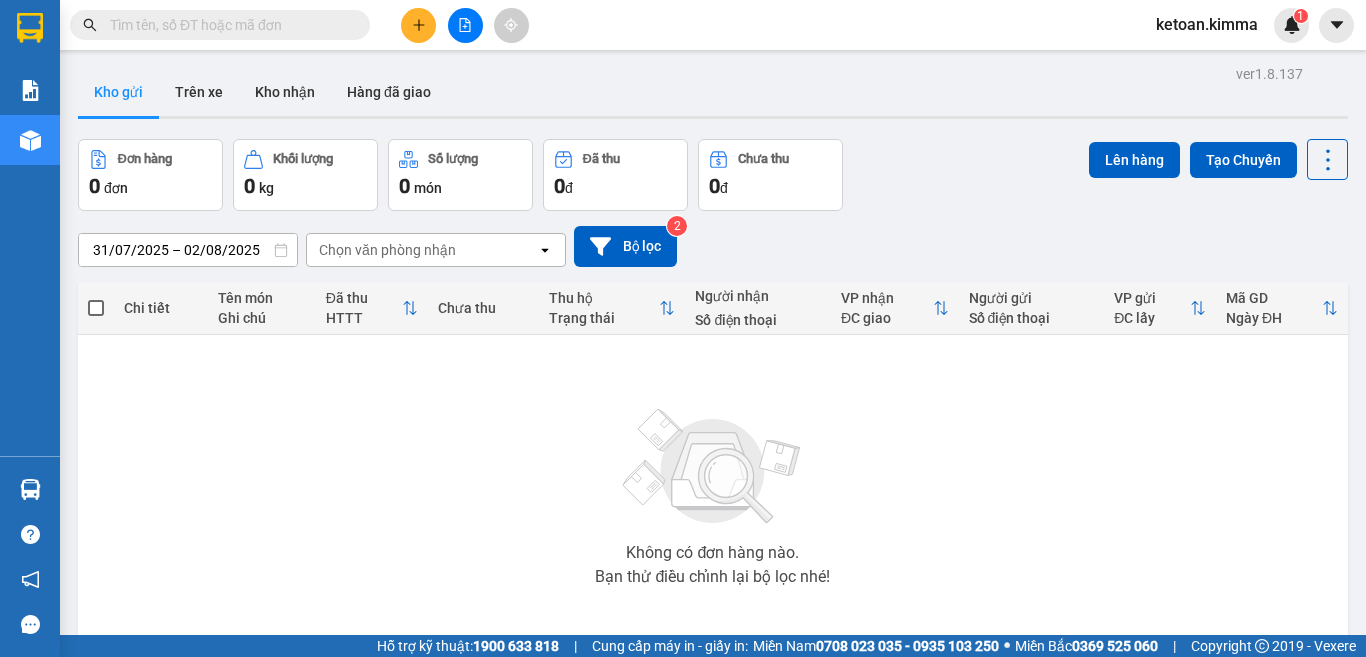 click on "Đơn hàng 0 đơn Khối lượng 0 kg Số lượng 0 món Đã thu 0  đ Chưa thu 0  đ Lên hàng Tạo Chuyến" at bounding box center (713, 175) 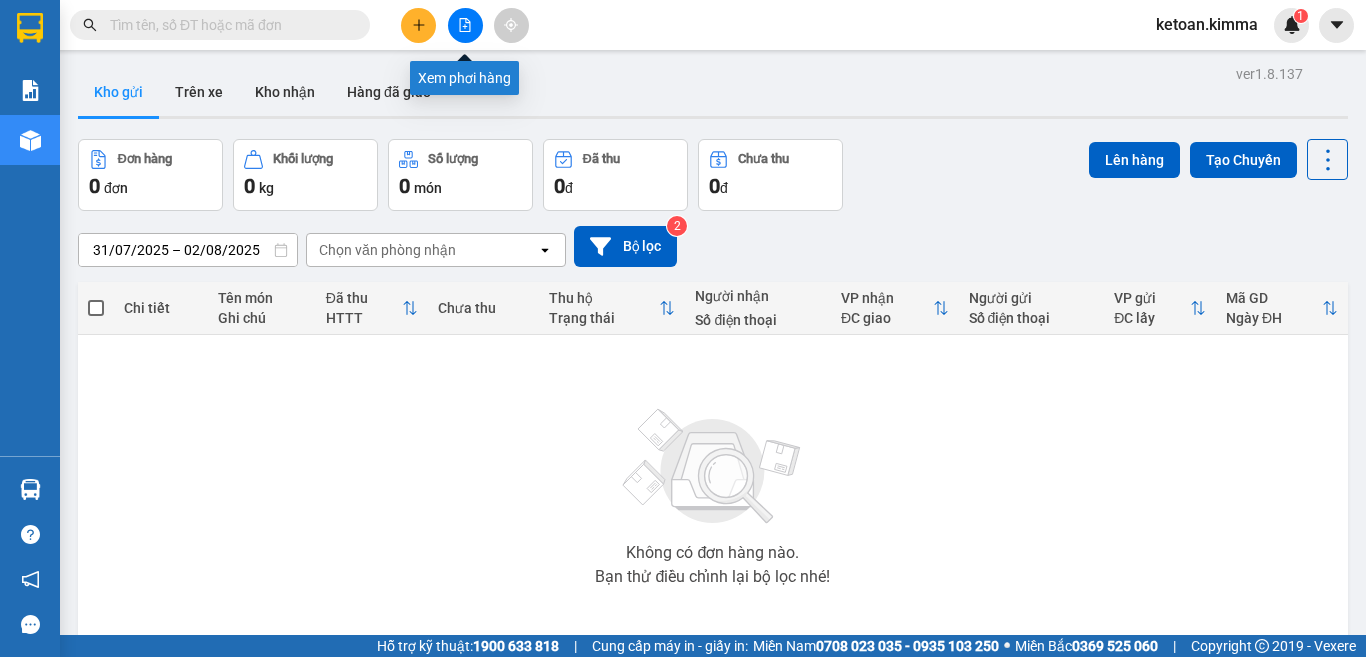 click at bounding box center [465, 25] 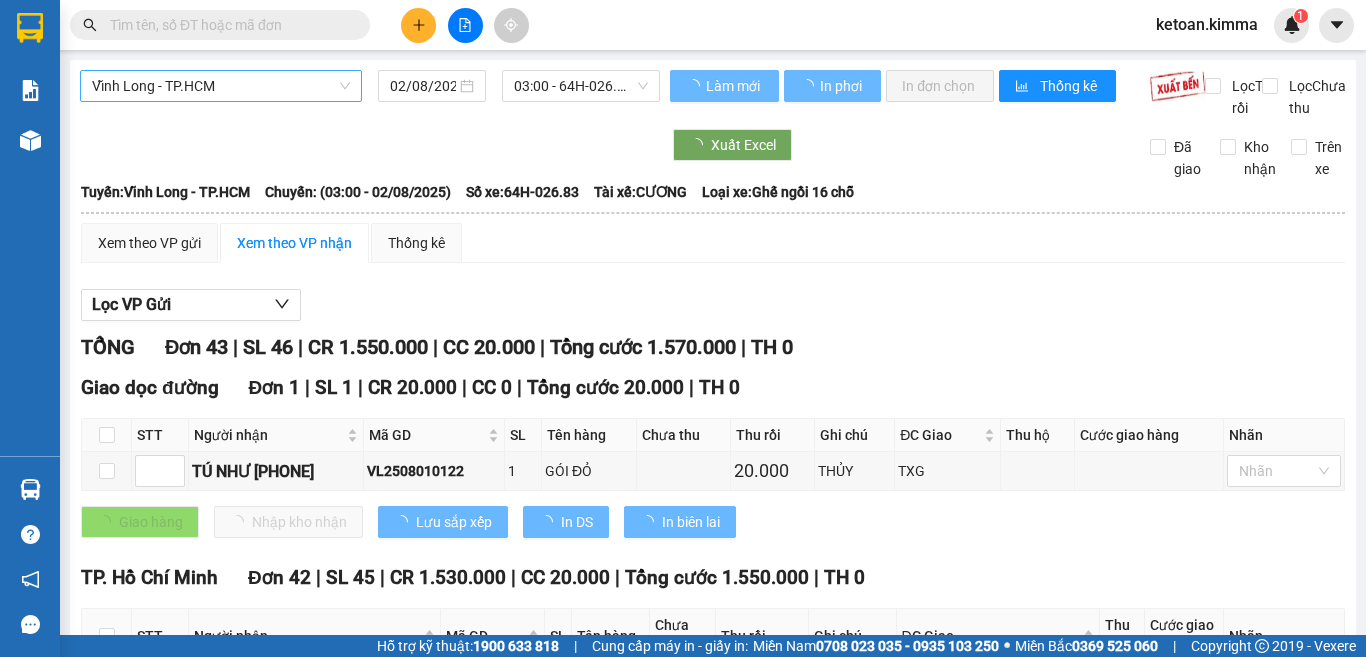 click on "Vĩnh Long - TP.HCM" at bounding box center (221, 86) 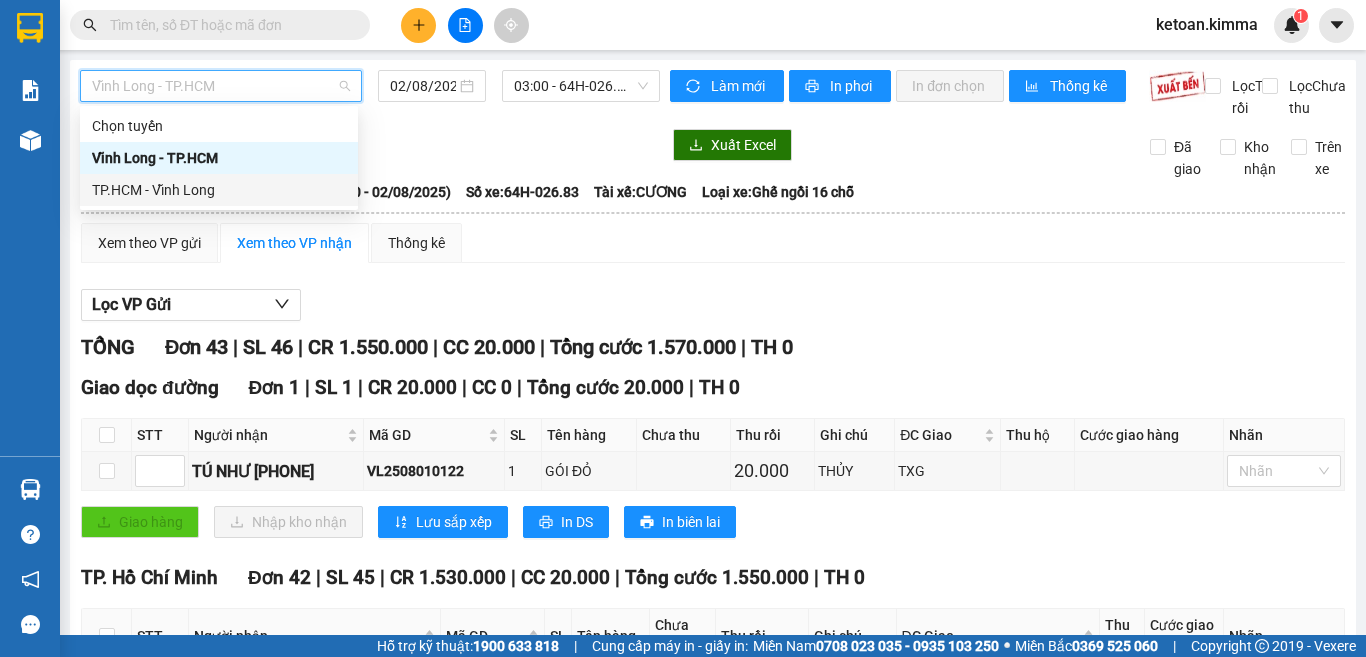 click on "TP.HCM - Vĩnh Long" at bounding box center (219, 190) 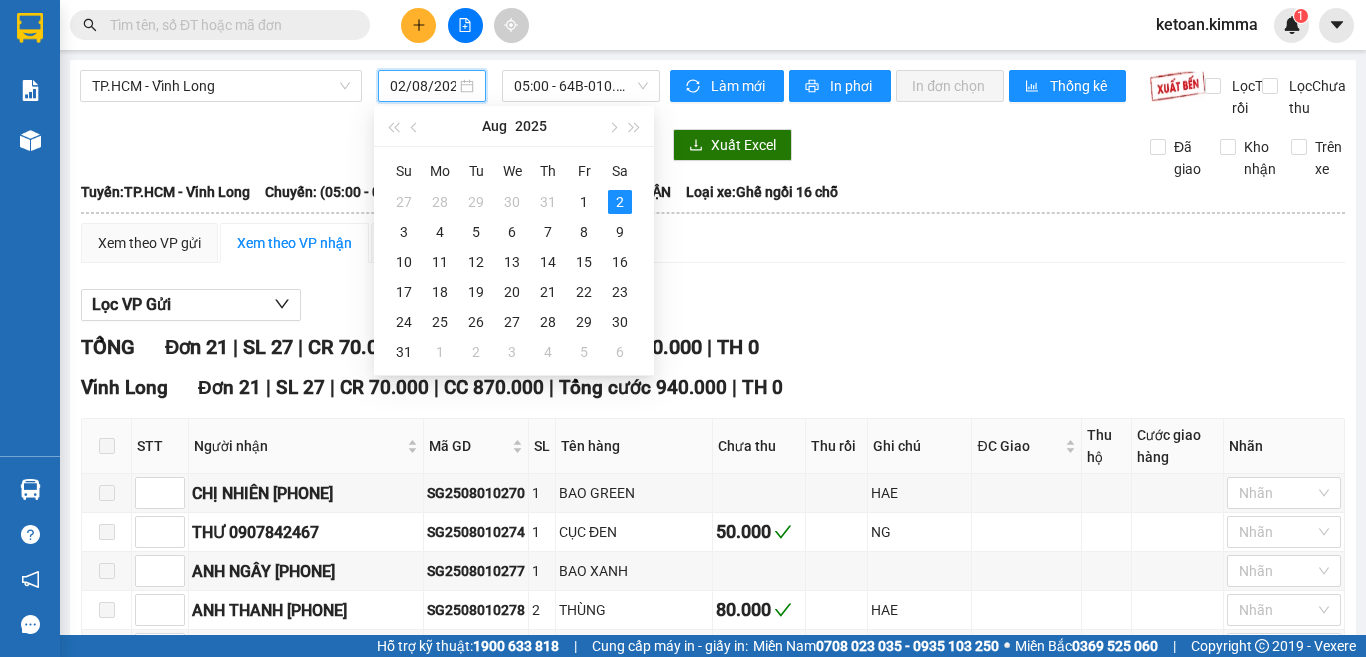 click on "02/08/2025" at bounding box center (423, 86) 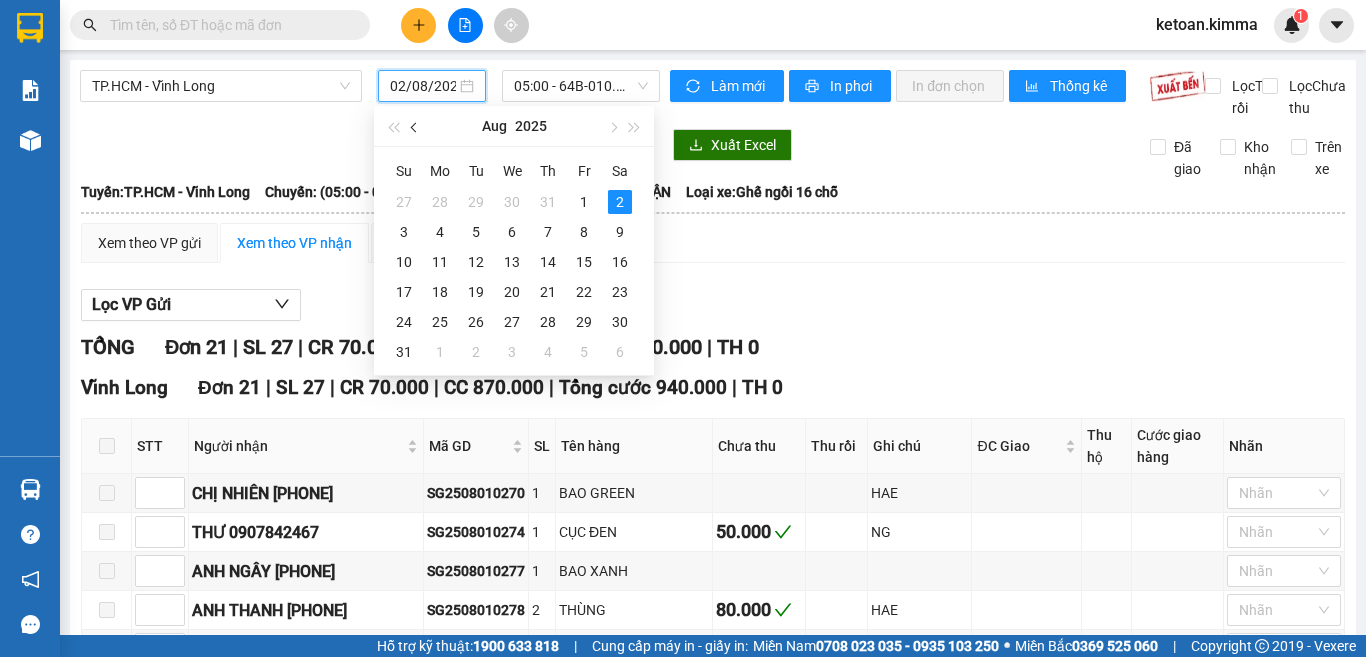 click at bounding box center (416, 128) 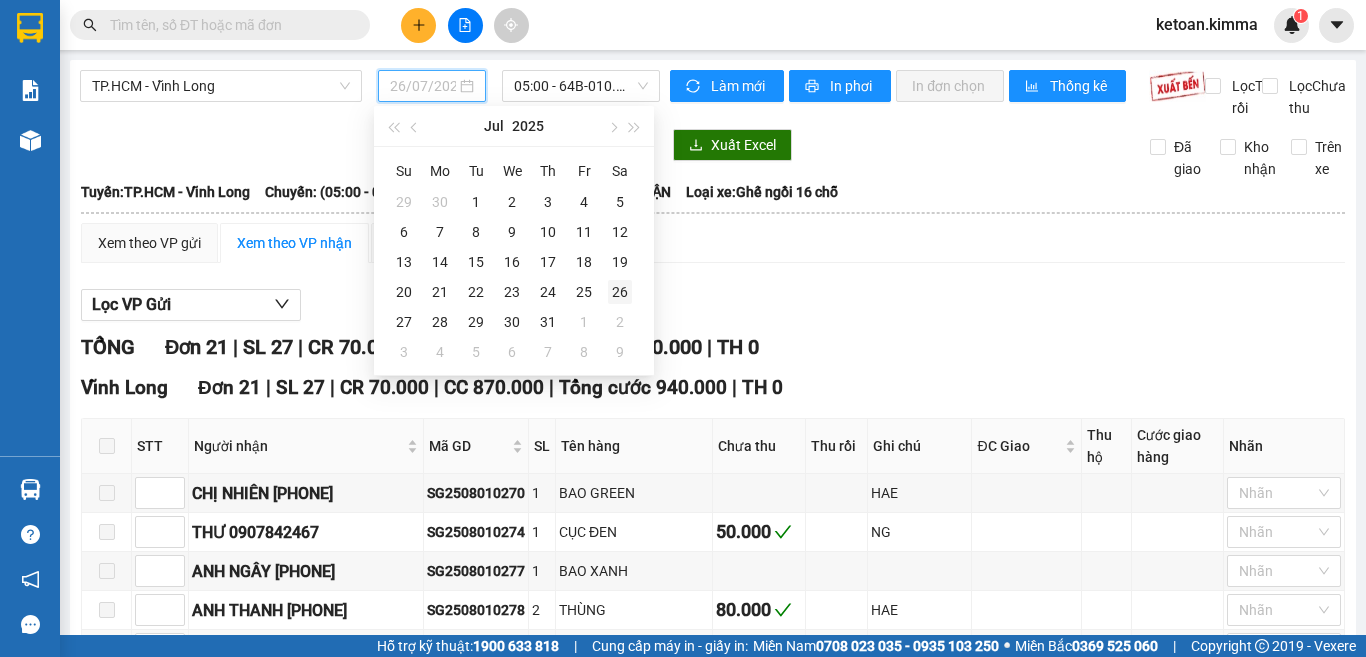 click on "26" at bounding box center [620, 292] 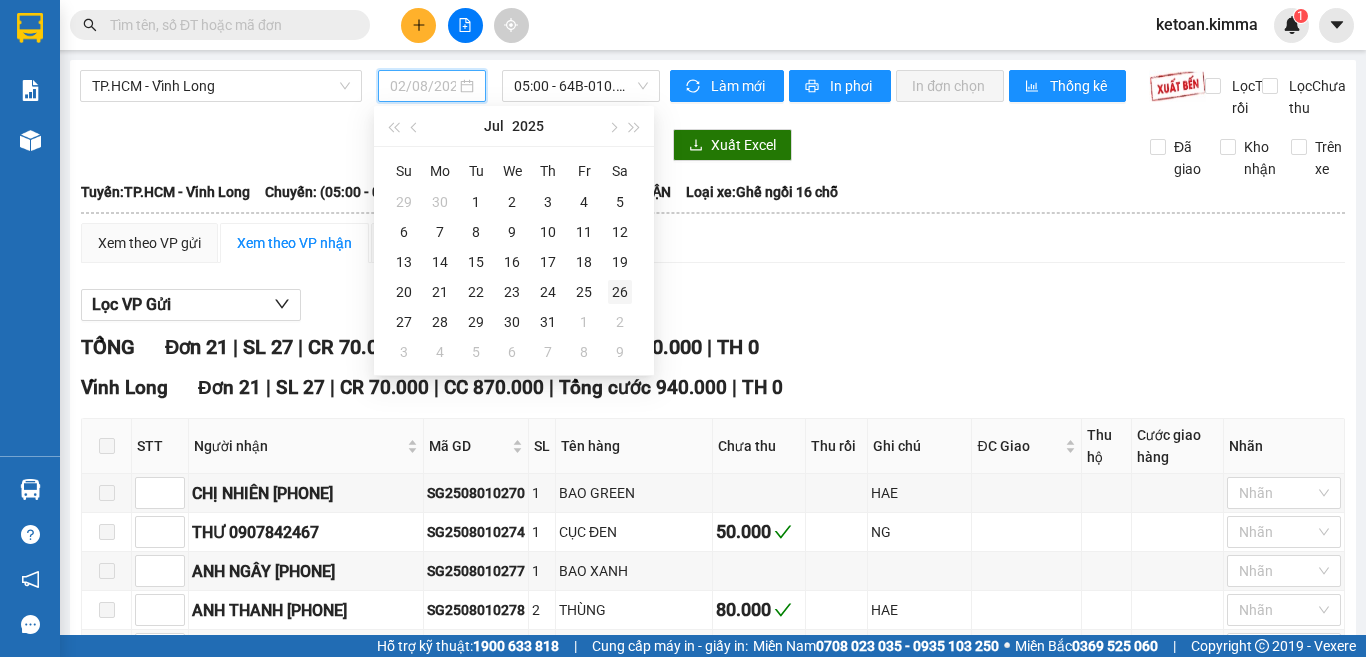 type on "26/07/2025" 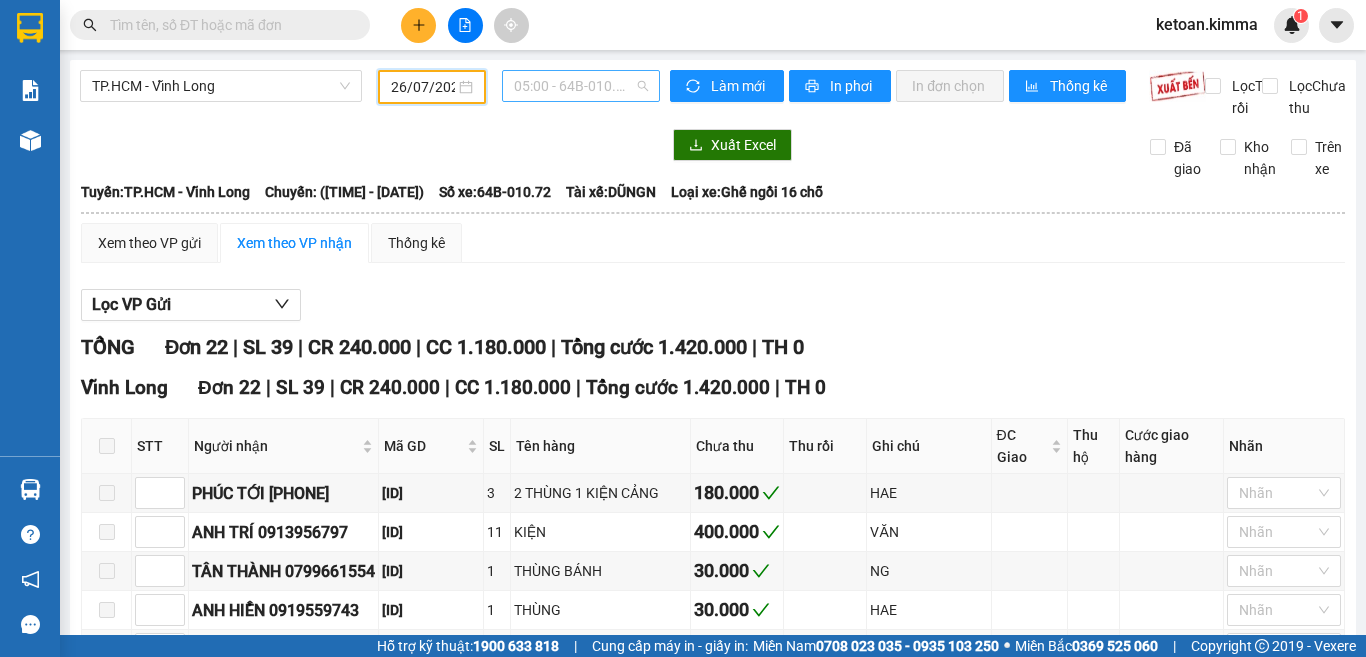 click on "[TIME] - [PLATE]" at bounding box center (581, 86) 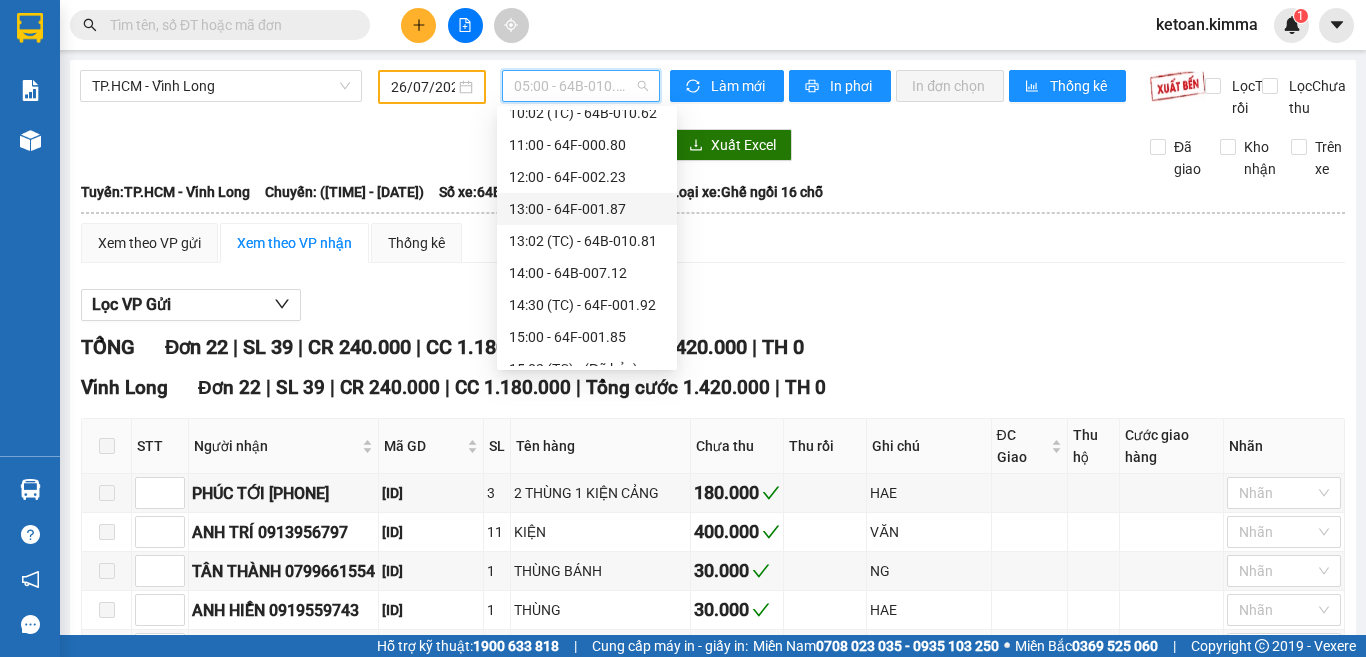 scroll, scrollTop: 400, scrollLeft: 0, axis: vertical 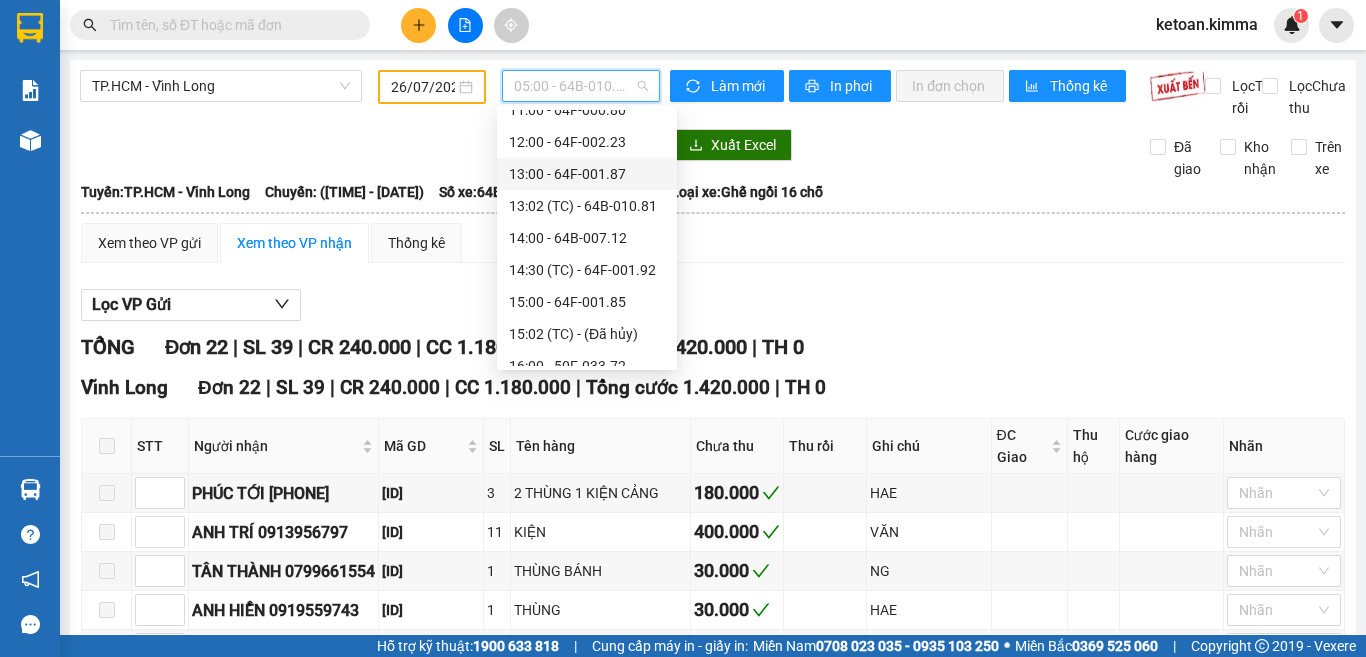 click on "[TIME] - [ID]" at bounding box center [587, 174] 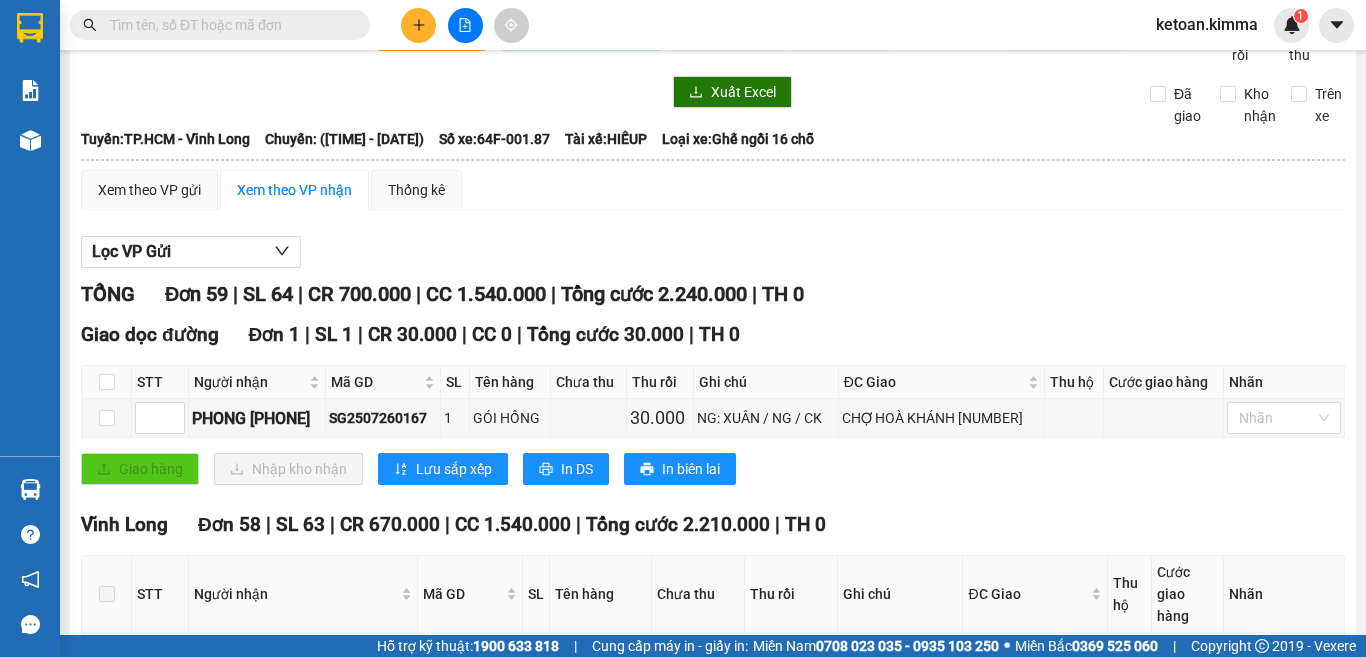 scroll, scrollTop: 0, scrollLeft: 0, axis: both 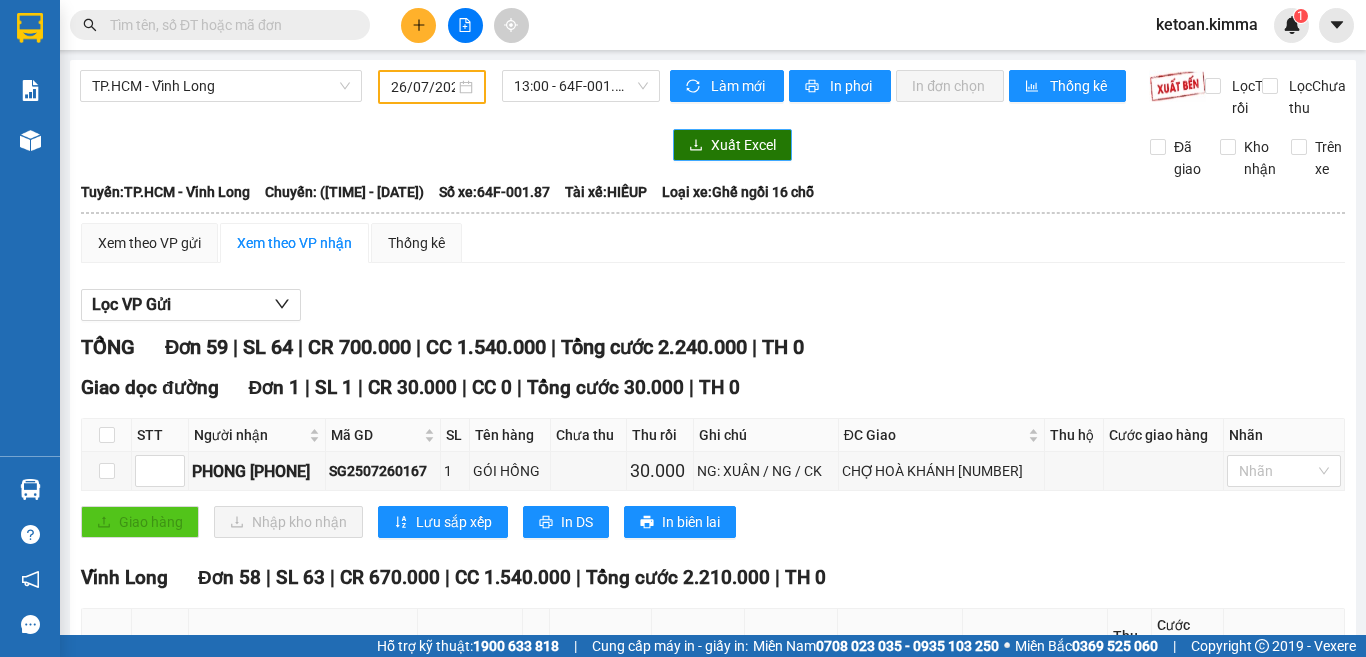 click on "Xuất Excel" at bounding box center (743, 145) 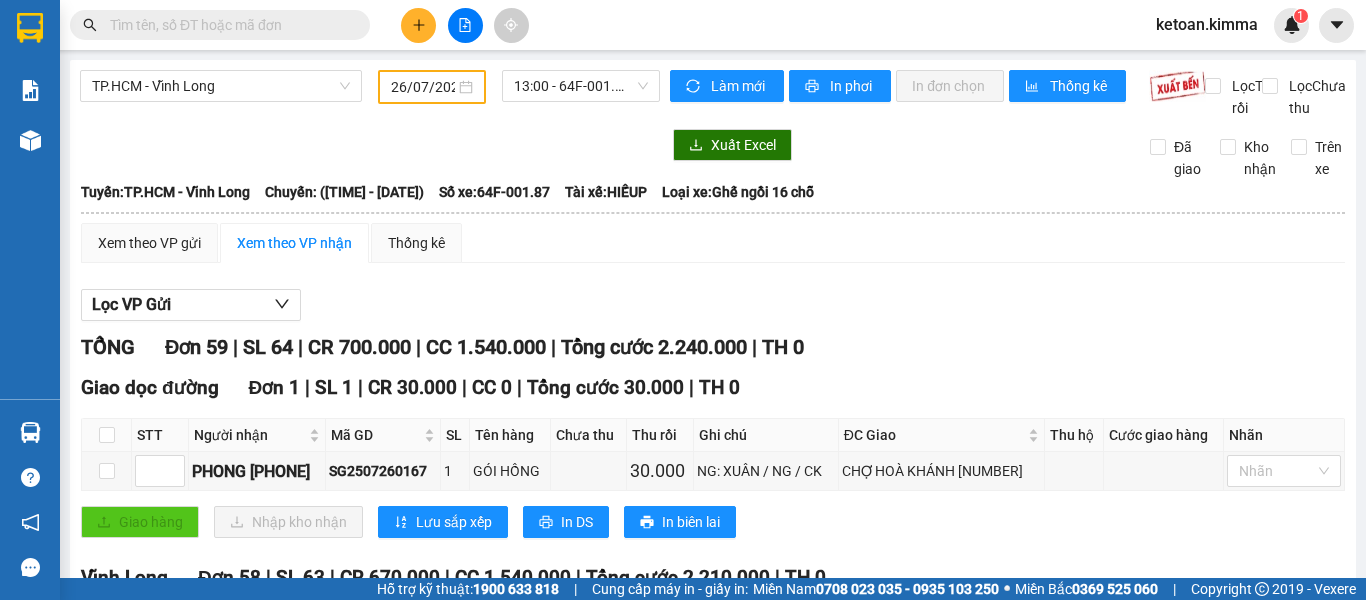 click on "Số xe:  64F-001.87" at bounding box center [494, 192] 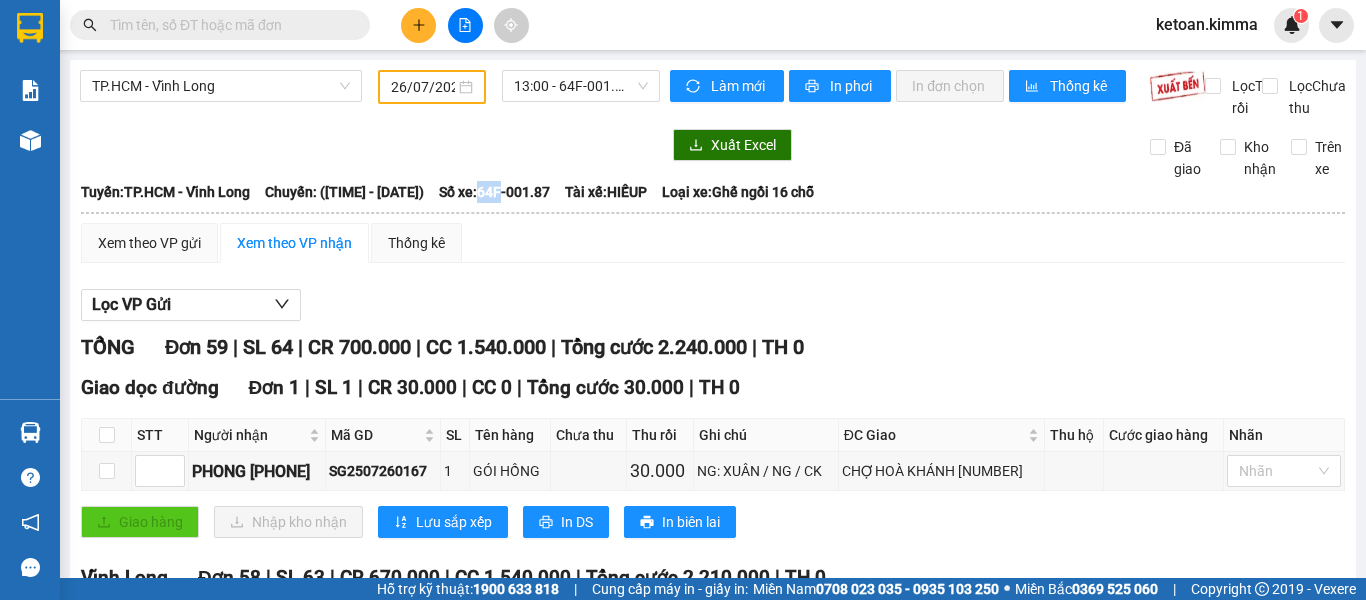 click on "Số xe:  64F-001.87" at bounding box center (494, 192) 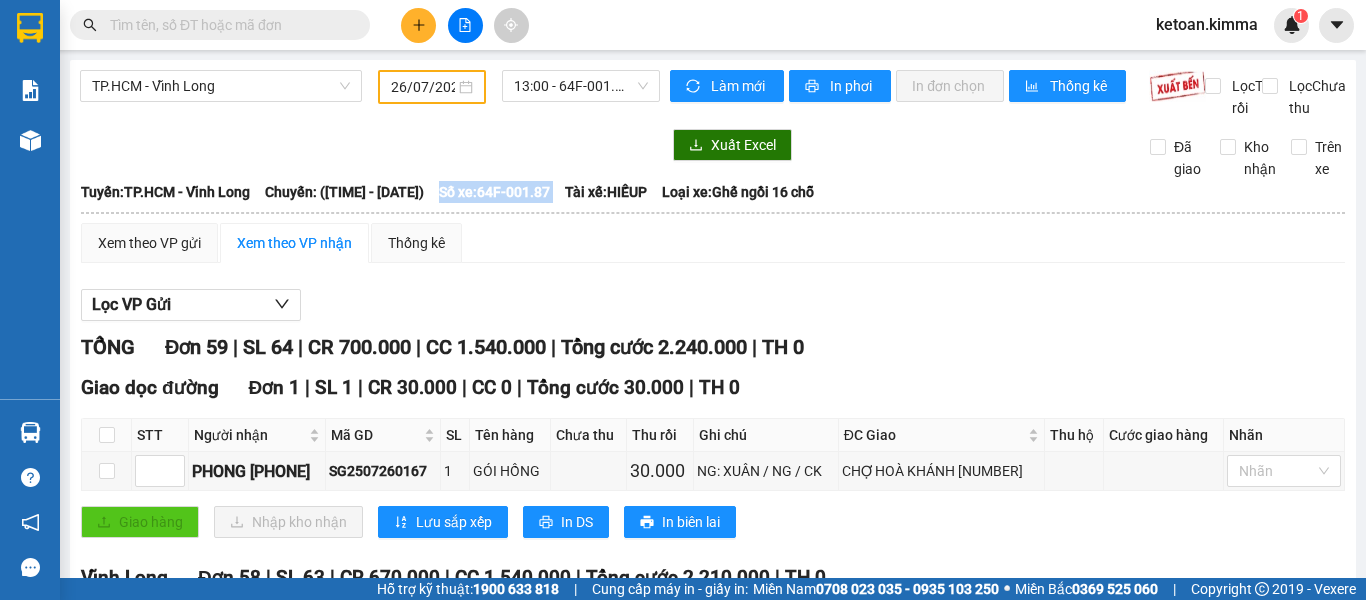 click on "Số xe:  64F-001.87" at bounding box center [494, 192] 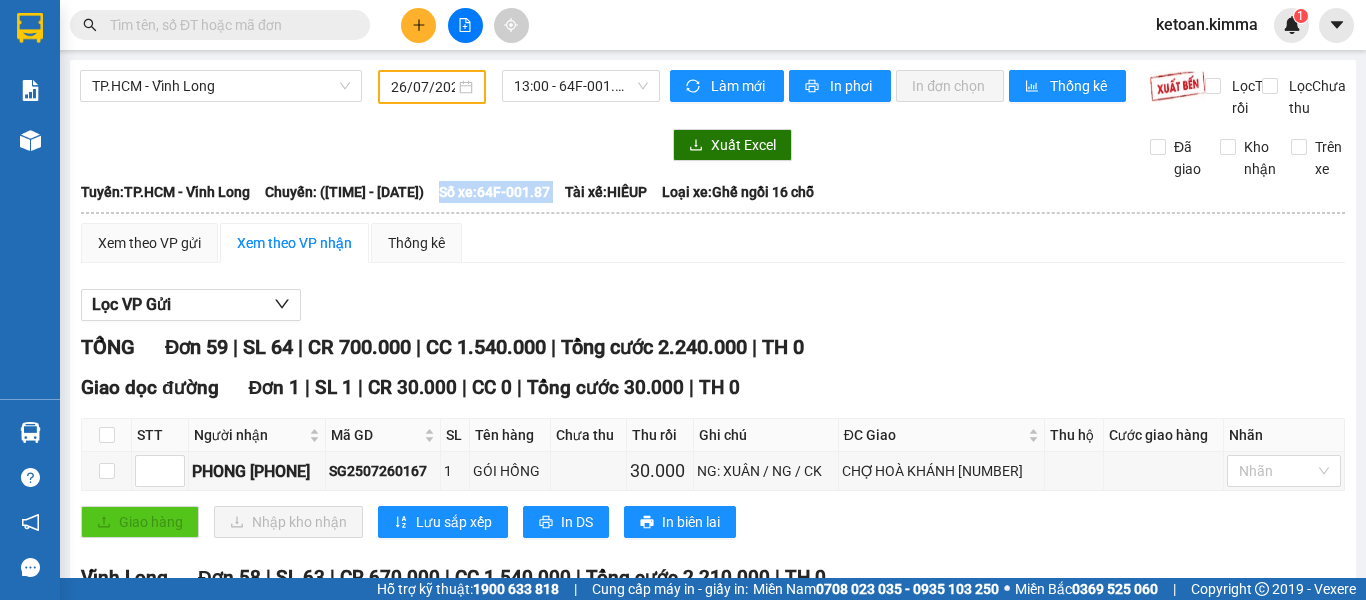 copy on "Số xe:  64F-001.87" 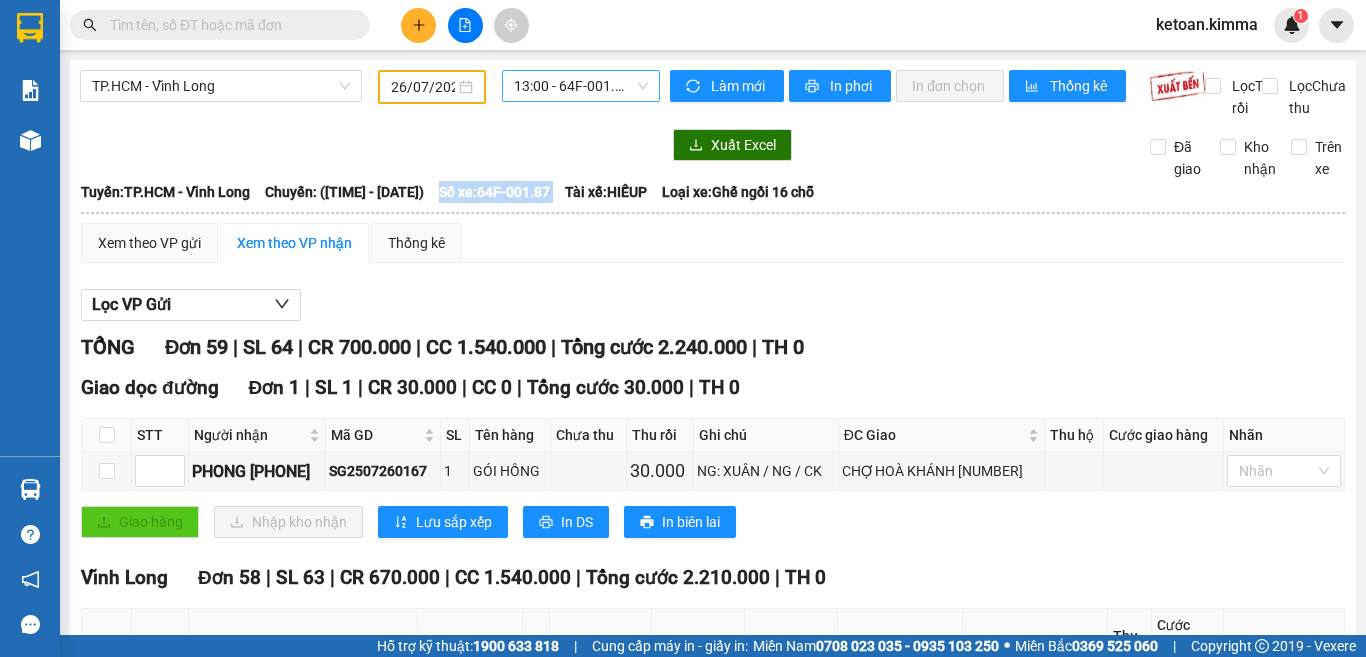 click on "[TIME] - [ID]" at bounding box center [581, 86] 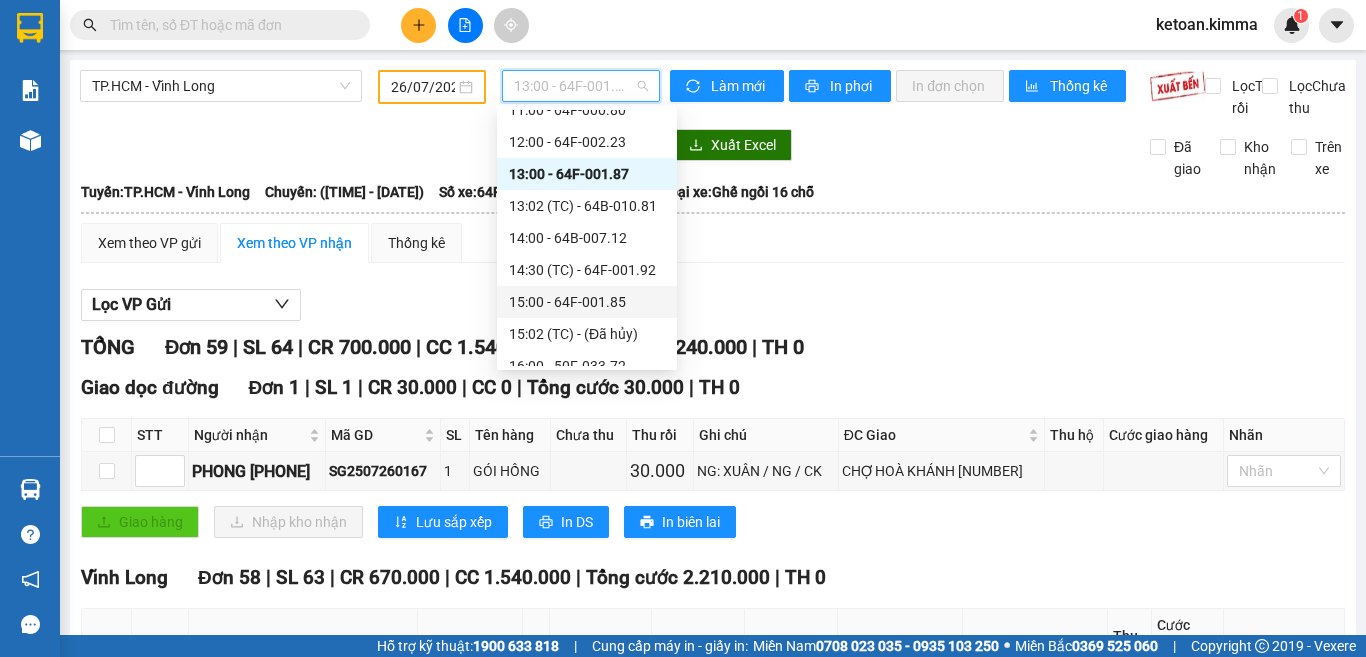 click on "[TIME]     - [PLATE]" at bounding box center [587, 302] 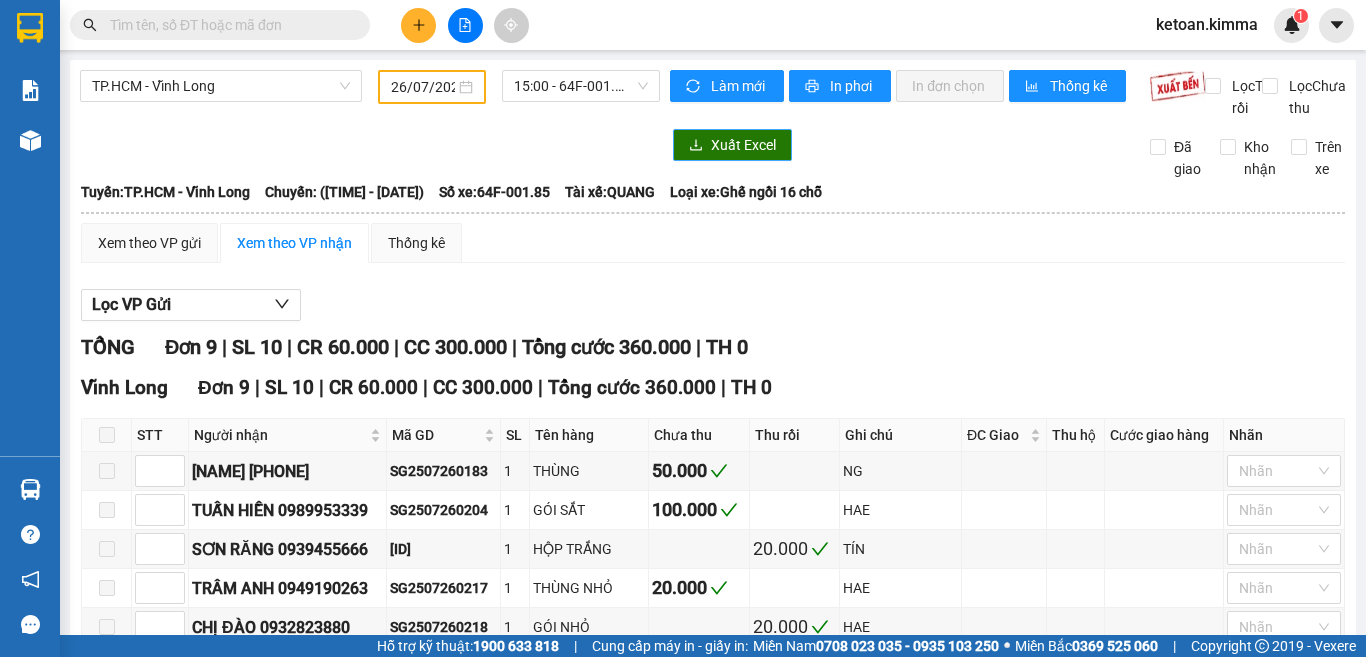 click on "Xuất Excel" at bounding box center [743, 145] 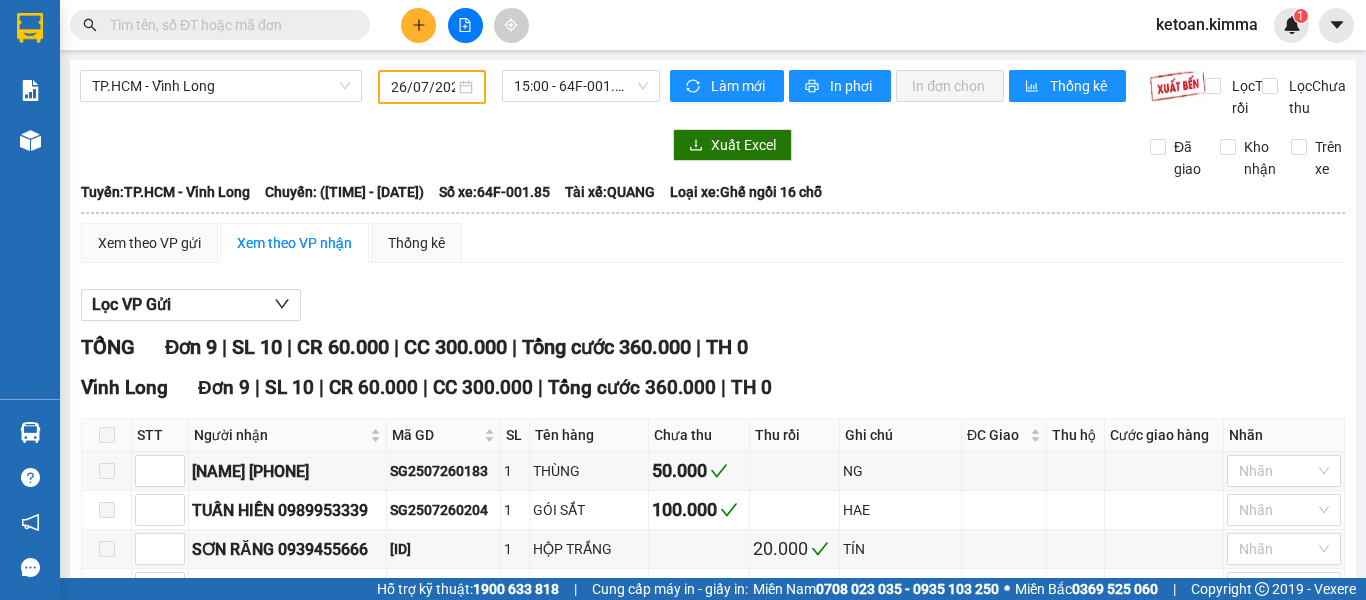 click on "Số xe:  64F-001.85" at bounding box center (494, 192) 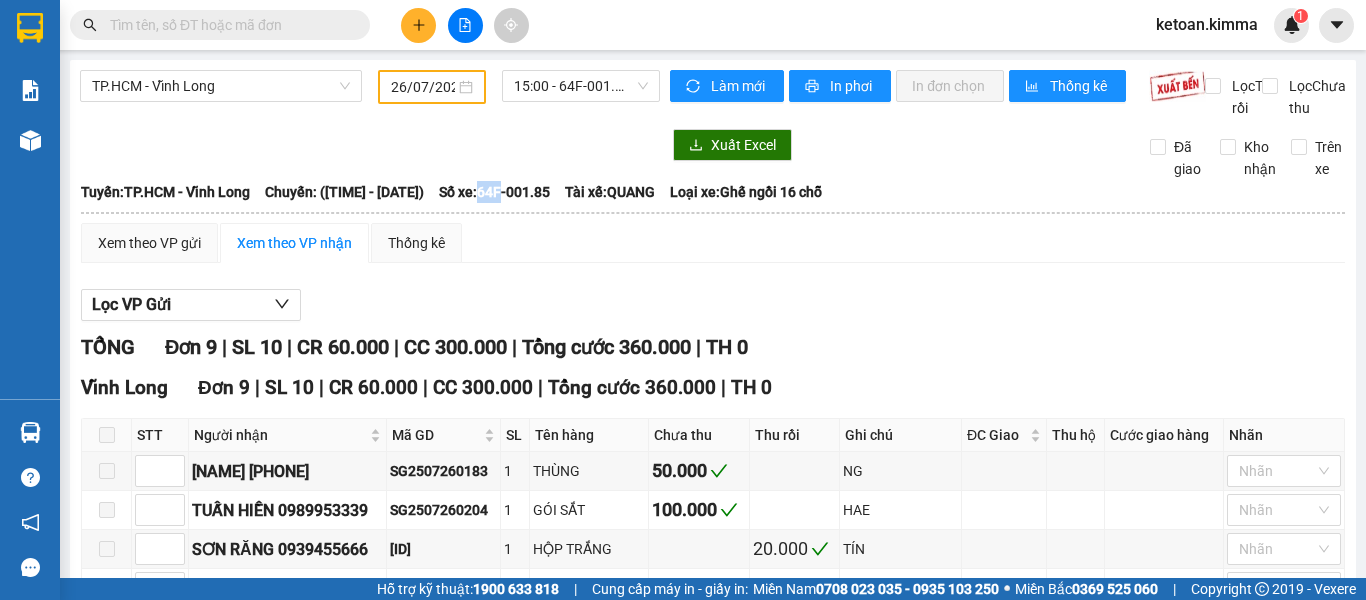 click on "Số xe:  64F-001.85" at bounding box center [494, 192] 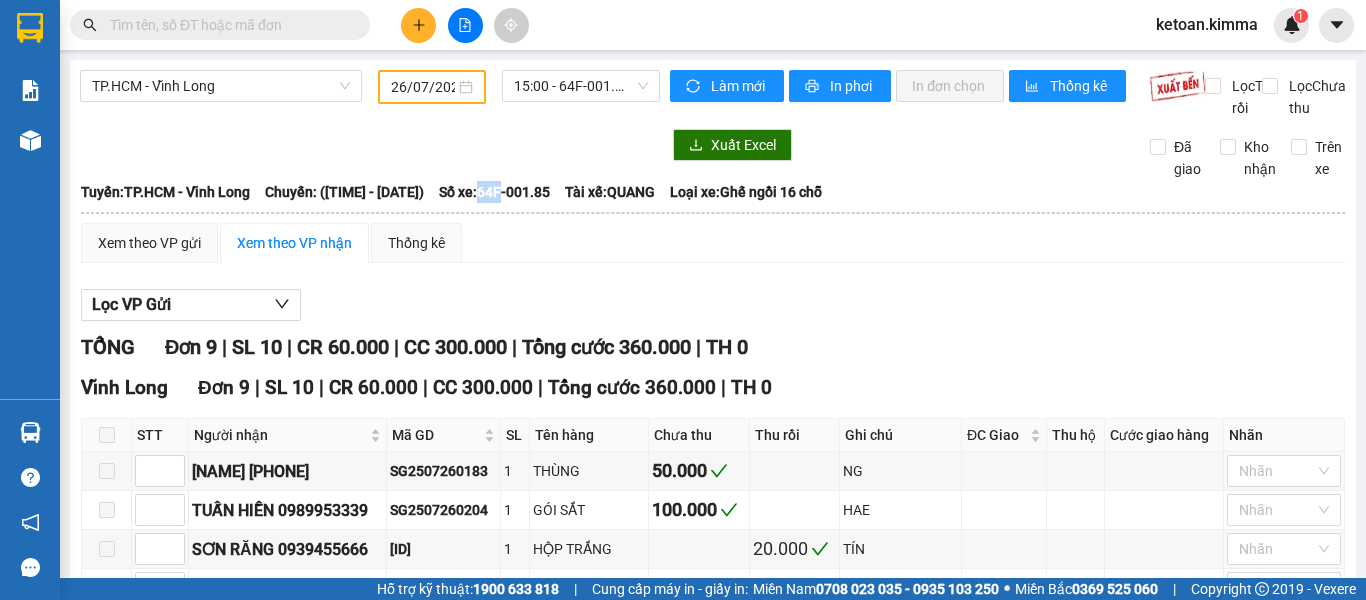 click on "Số xe:  64F-001.85" at bounding box center (494, 192) 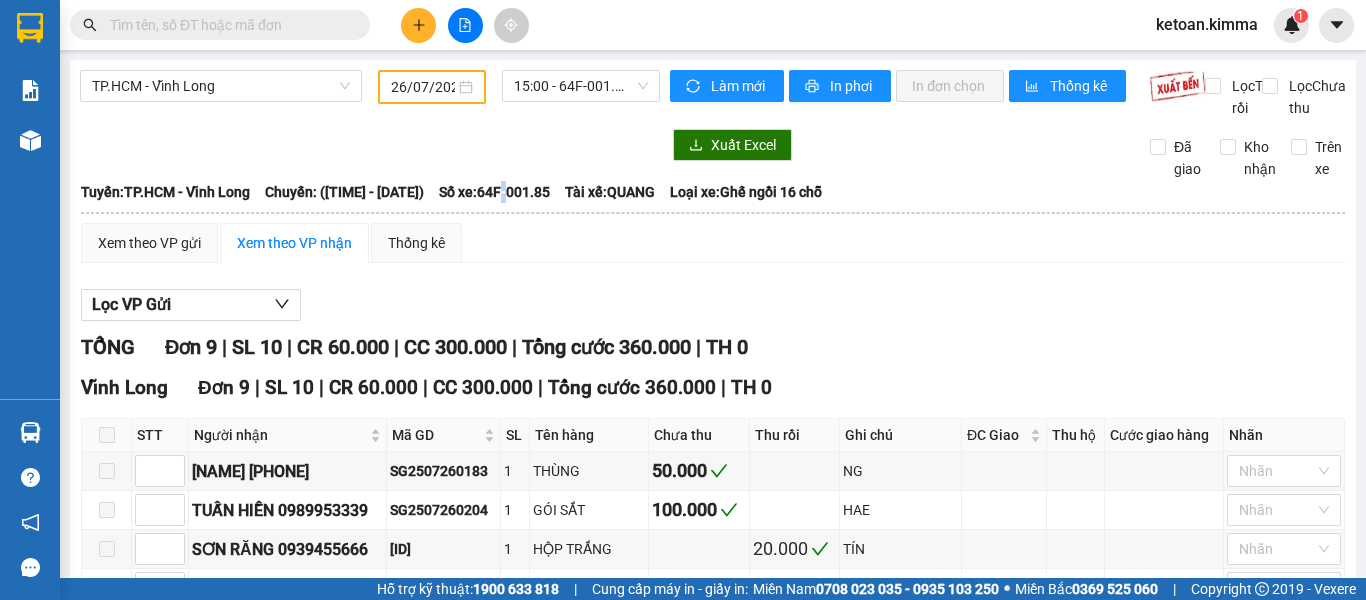 click on "Số xe:  64F-001.85" at bounding box center [494, 192] 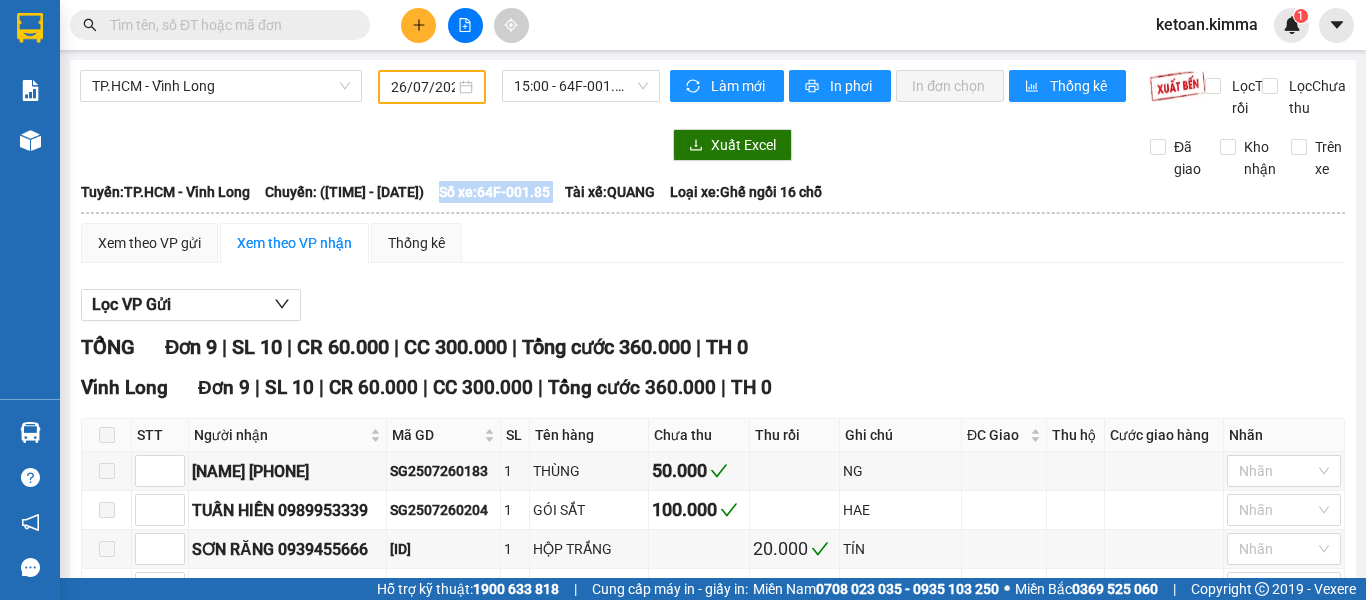 click on "Số xe:  64F-001.85" at bounding box center (494, 192) 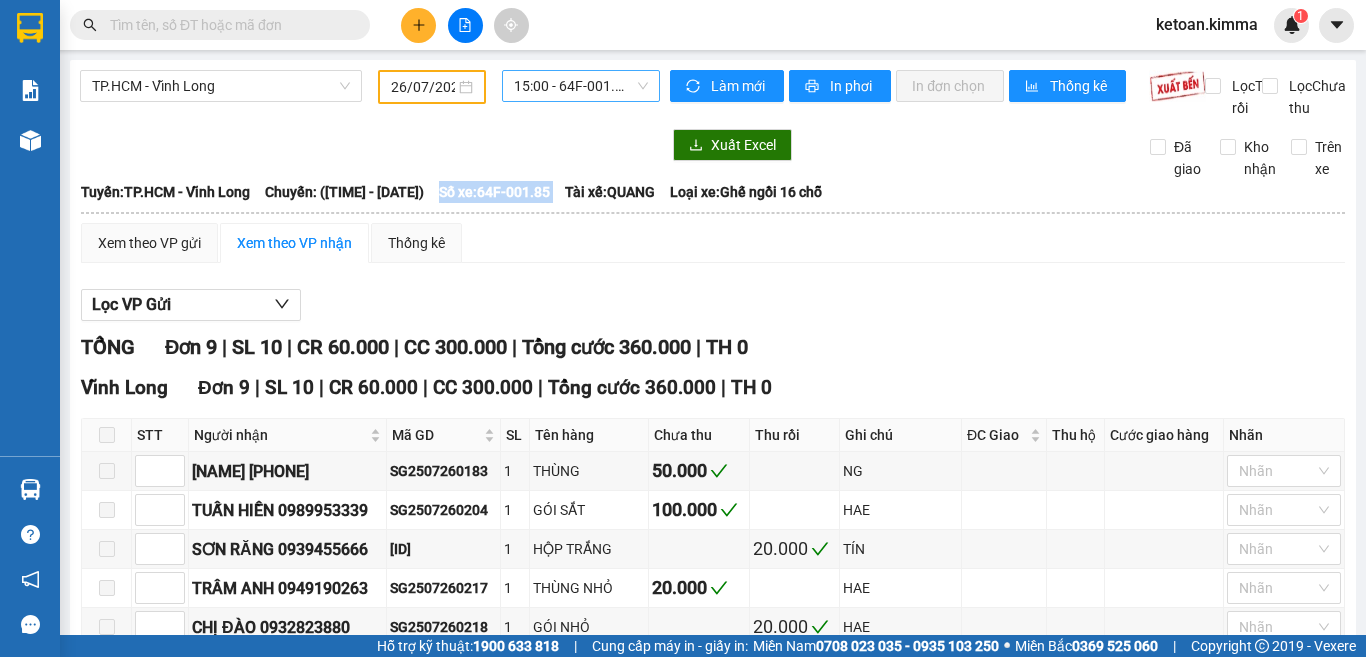 click on "[TIME]     - [PLATE]" at bounding box center [581, 86] 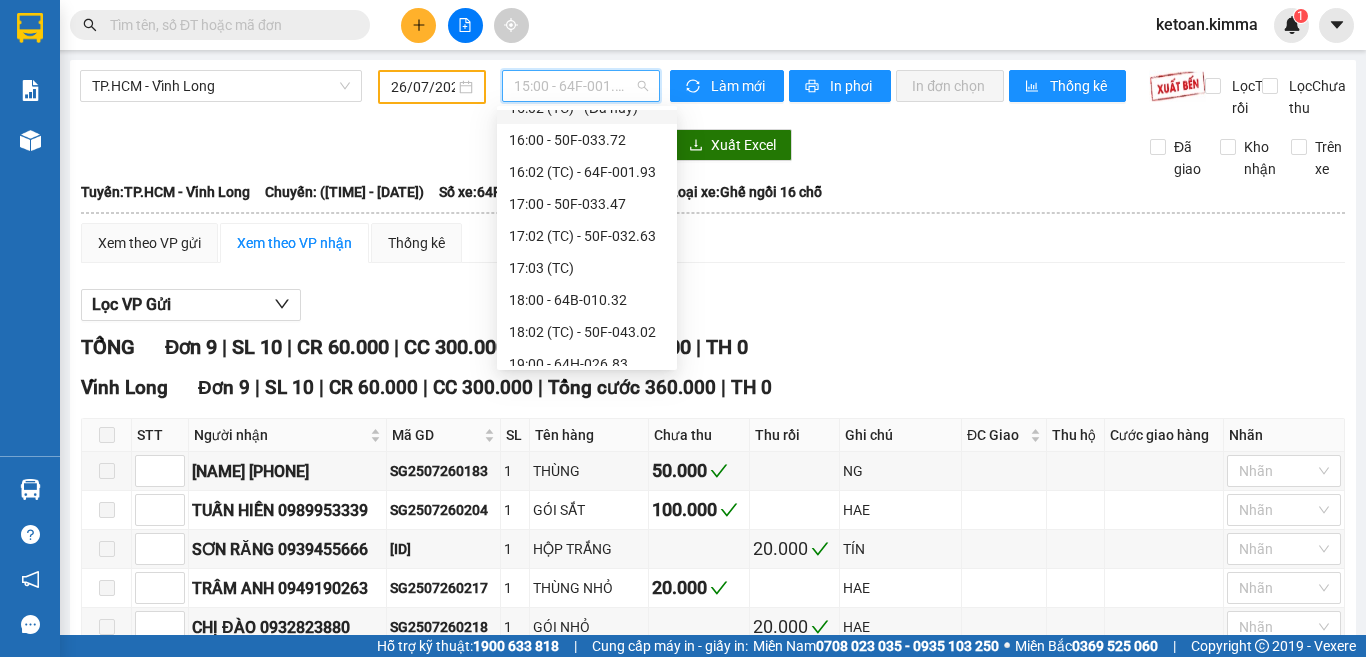 scroll, scrollTop: 640, scrollLeft: 0, axis: vertical 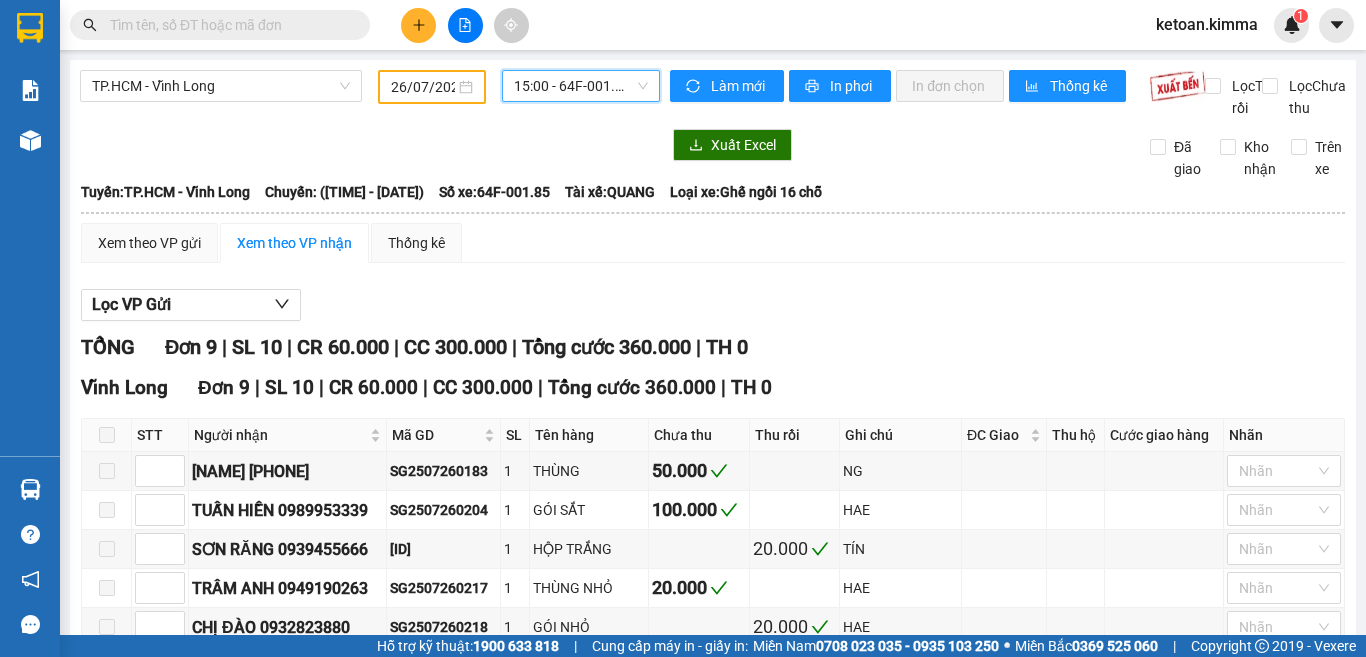 click at bounding box center (228, 25) 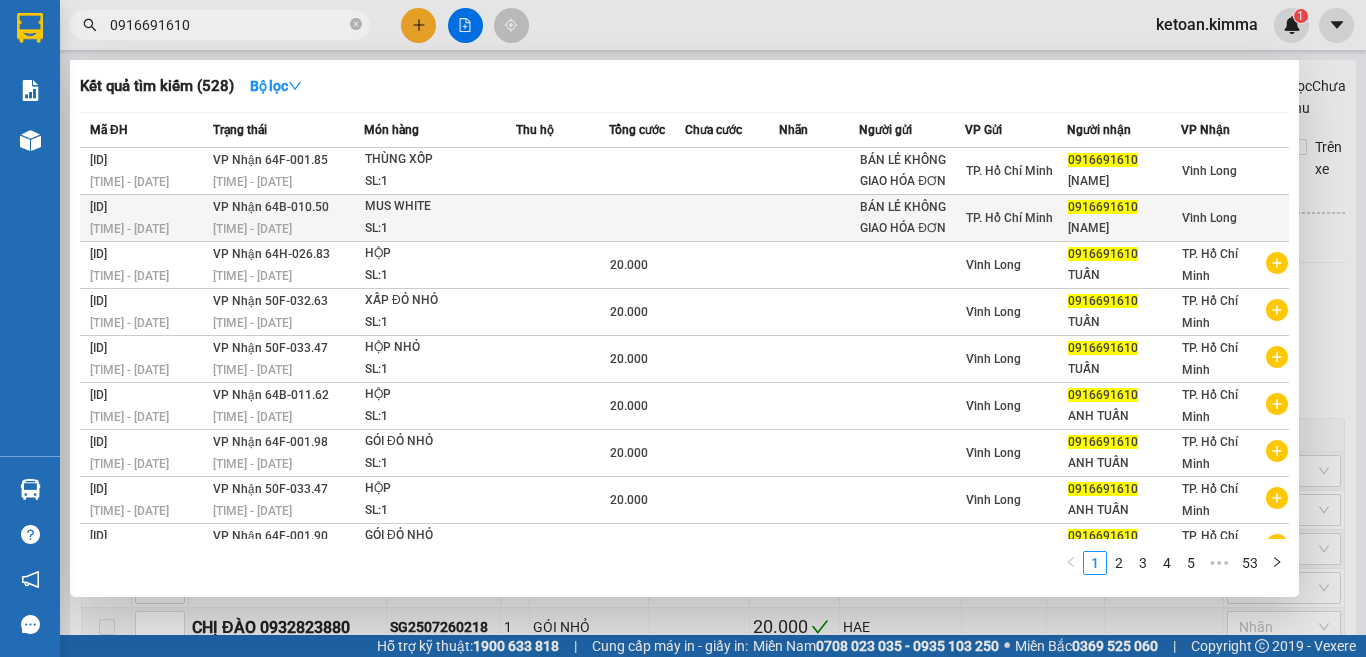type on "0916691610" 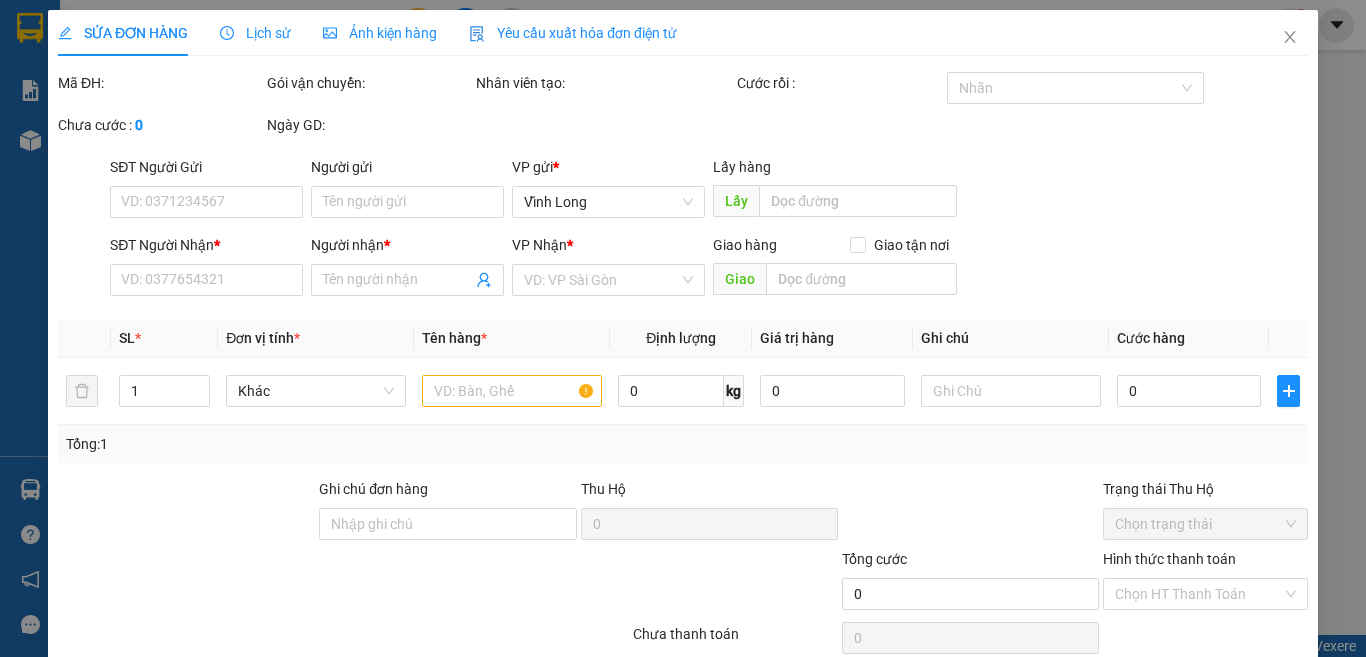 type on "BÁN LẺ KHÔNG GIAO HÓA ĐƠN" 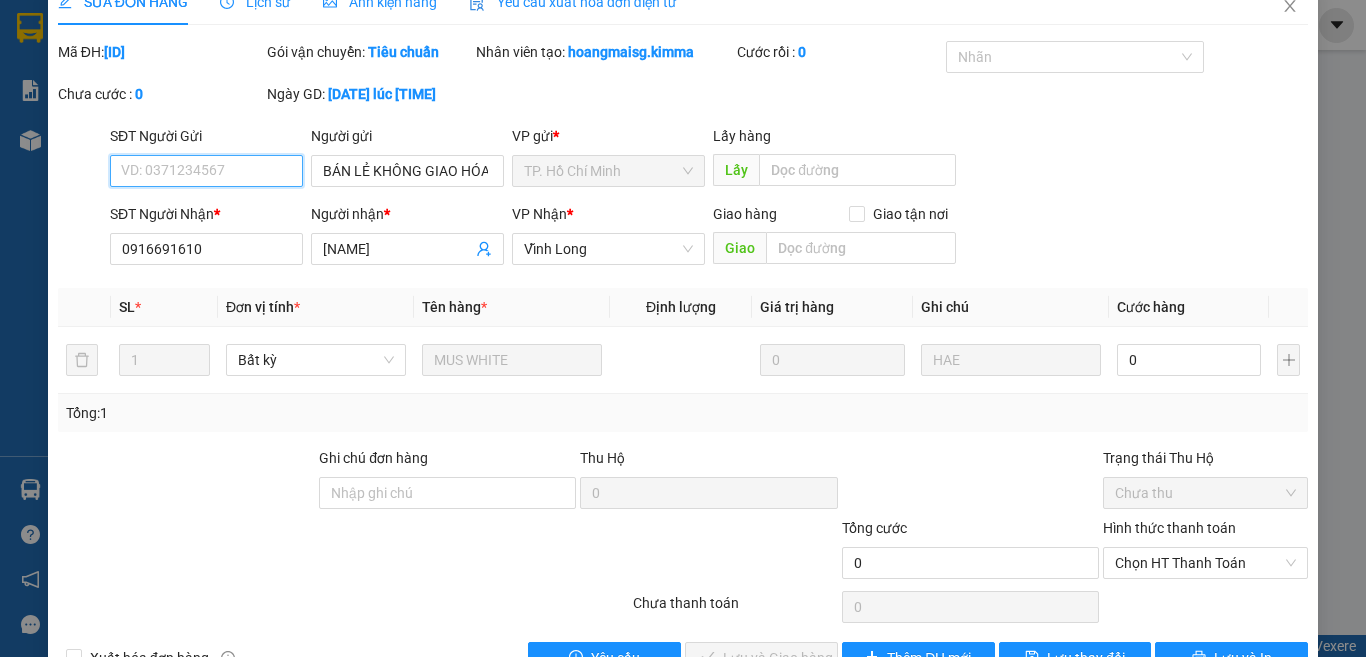scroll, scrollTop: 0, scrollLeft: 0, axis: both 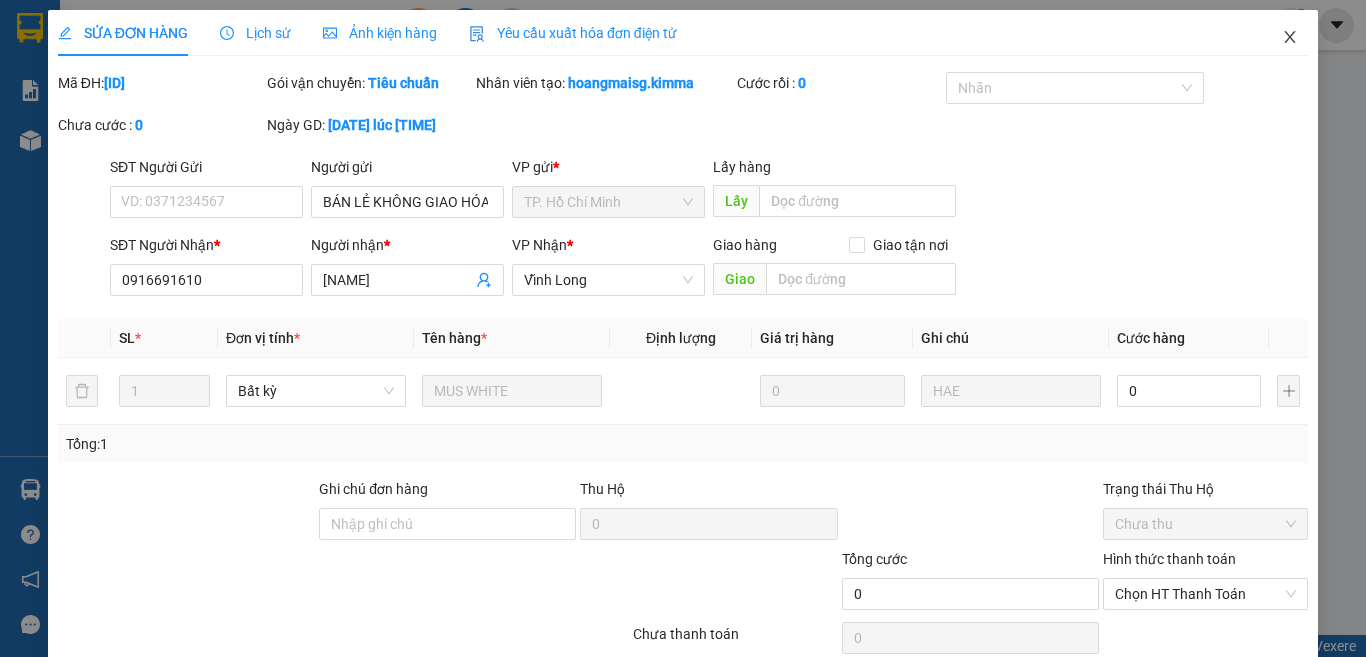 click 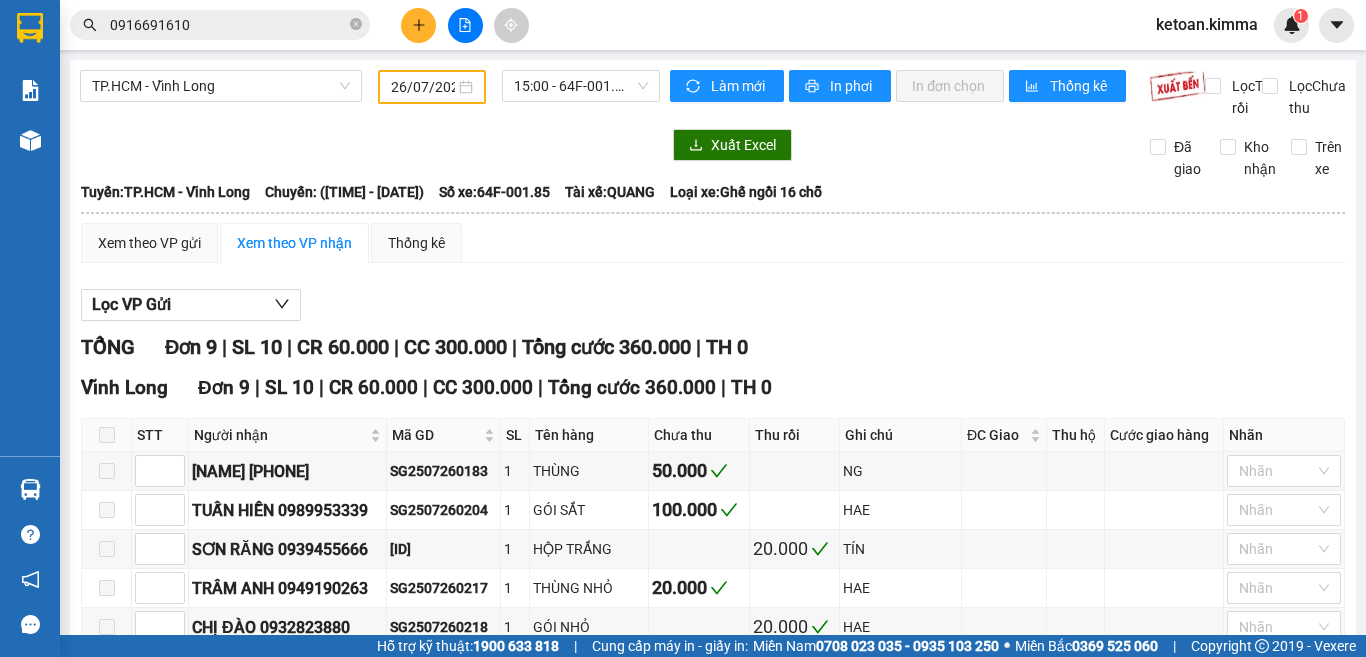click on "0916691610" at bounding box center (228, 25) 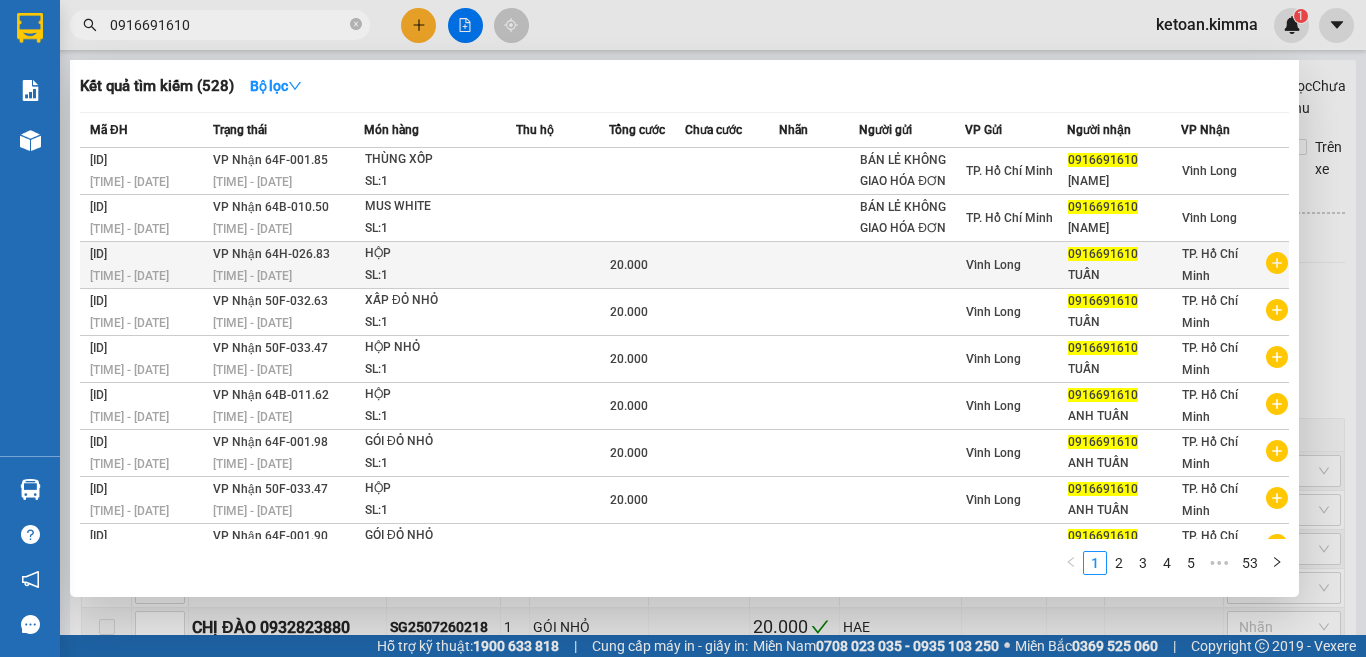 click on "[TIME] - [DATE]" at bounding box center [288, 276] 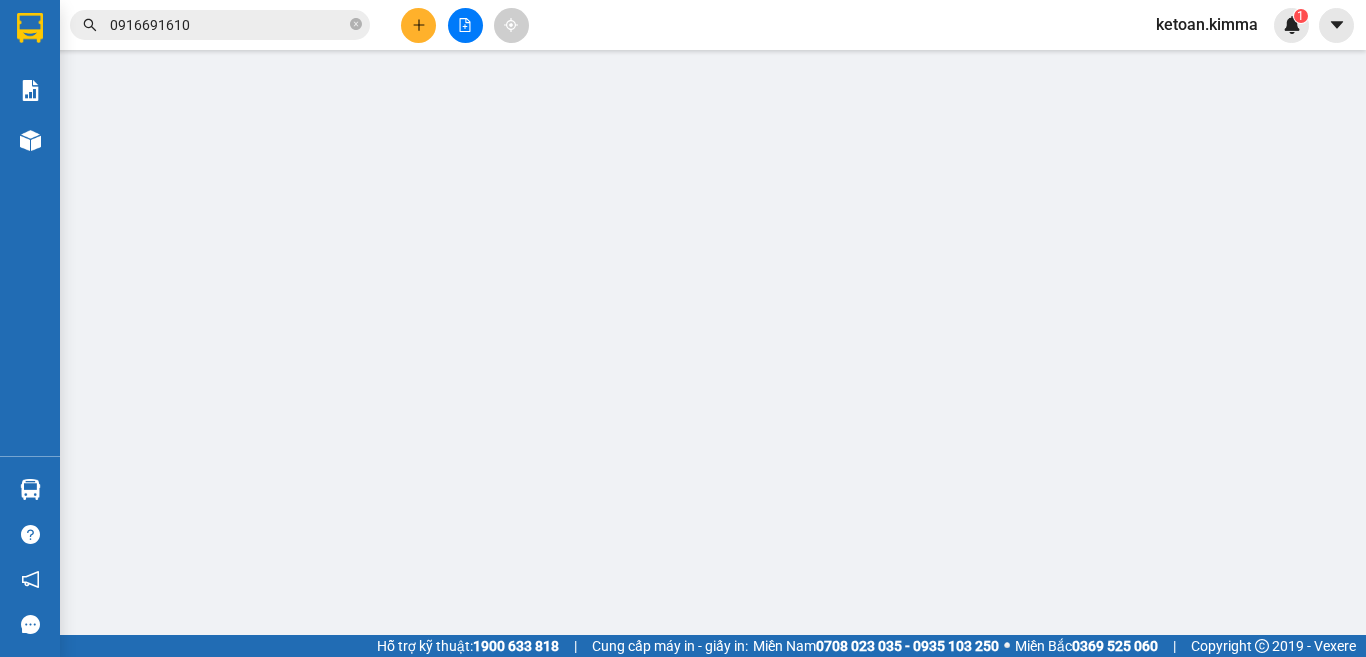 type on "0916691610" 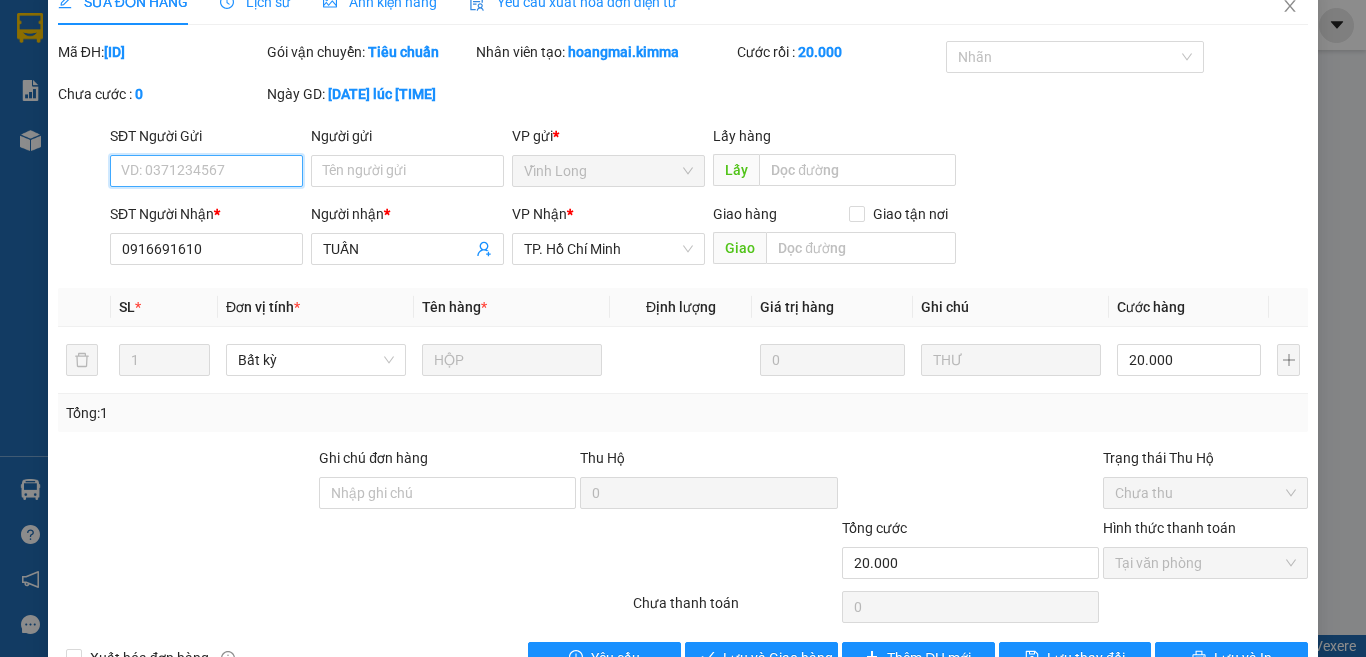 scroll, scrollTop: 0, scrollLeft: 0, axis: both 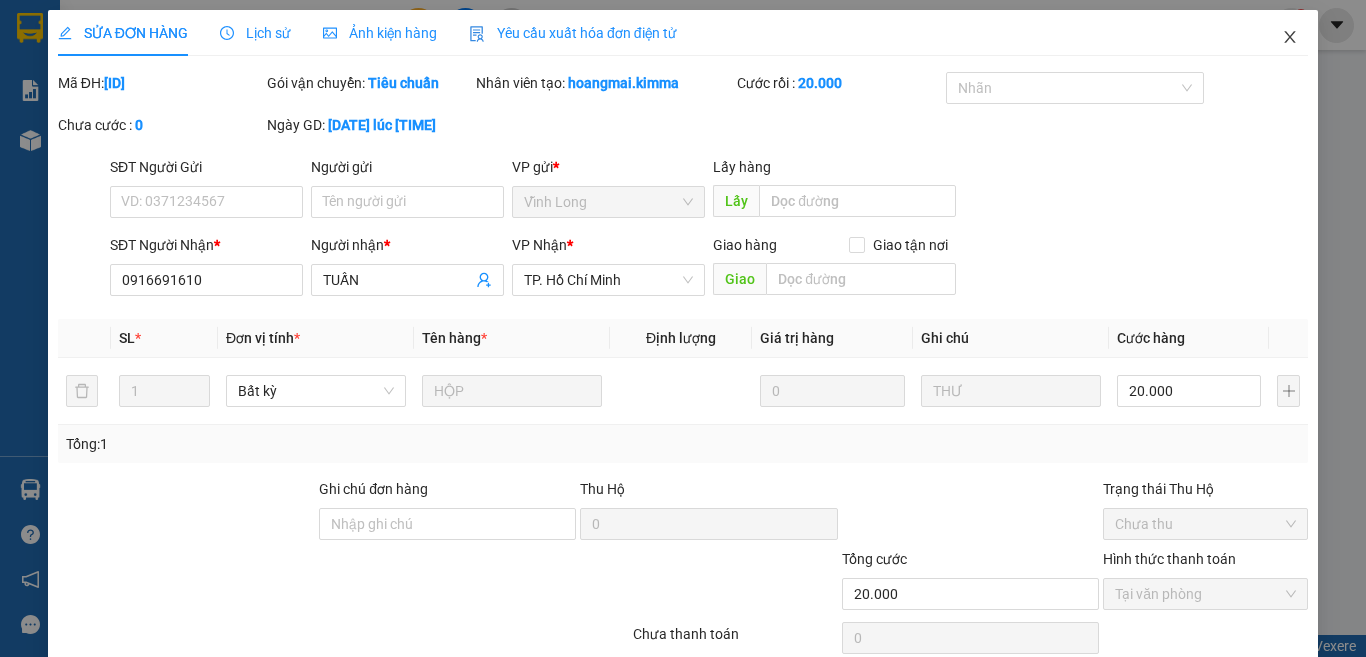 click 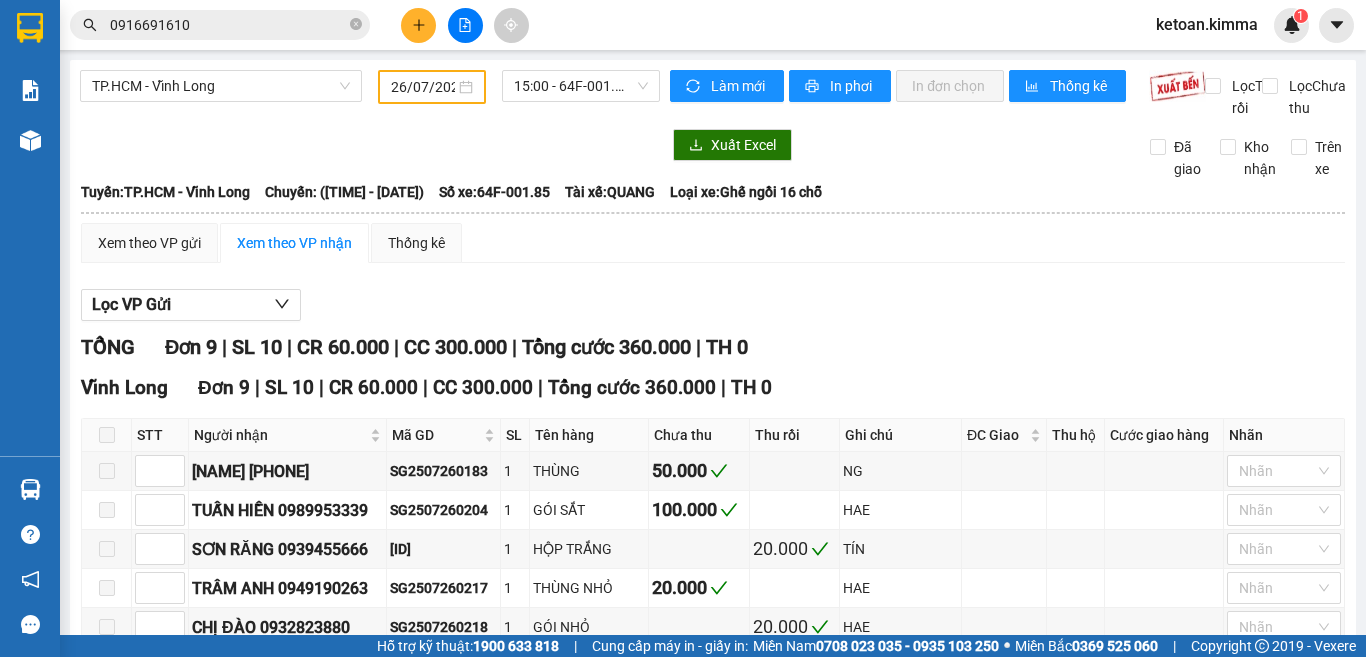 click on "0916691610" at bounding box center (228, 25) 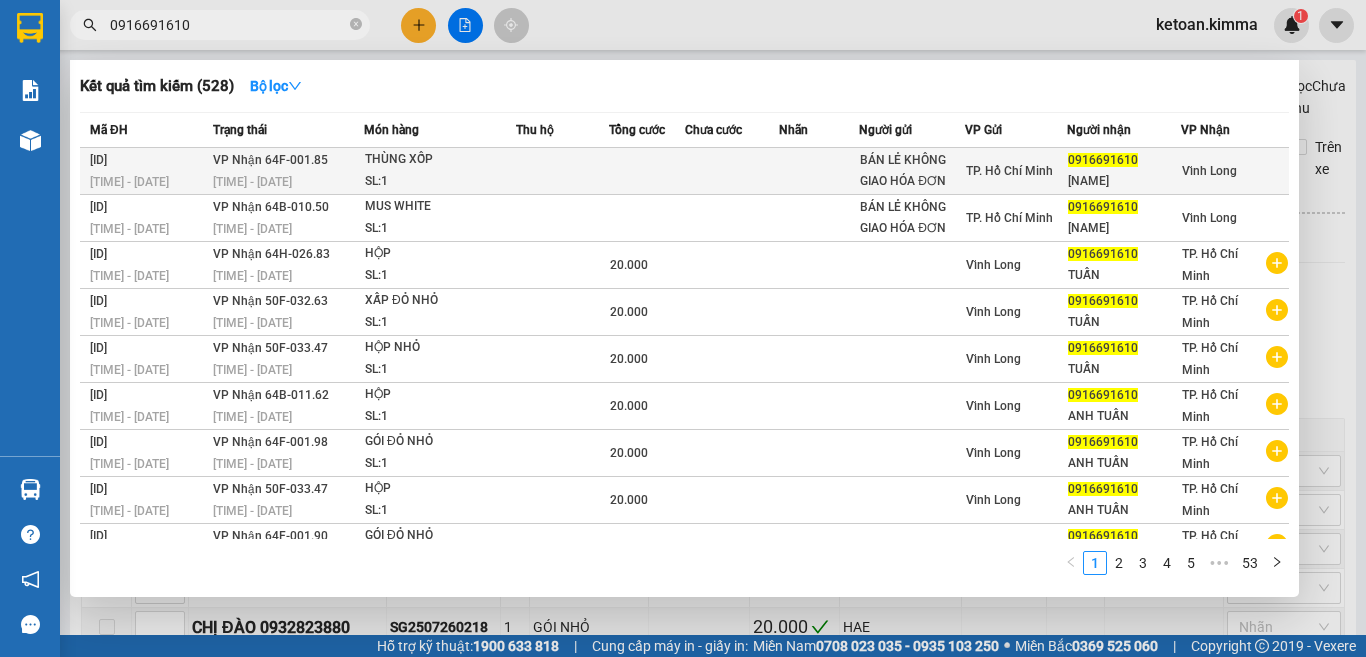 click on "[TIME] - [DATE]" at bounding box center [288, 182] 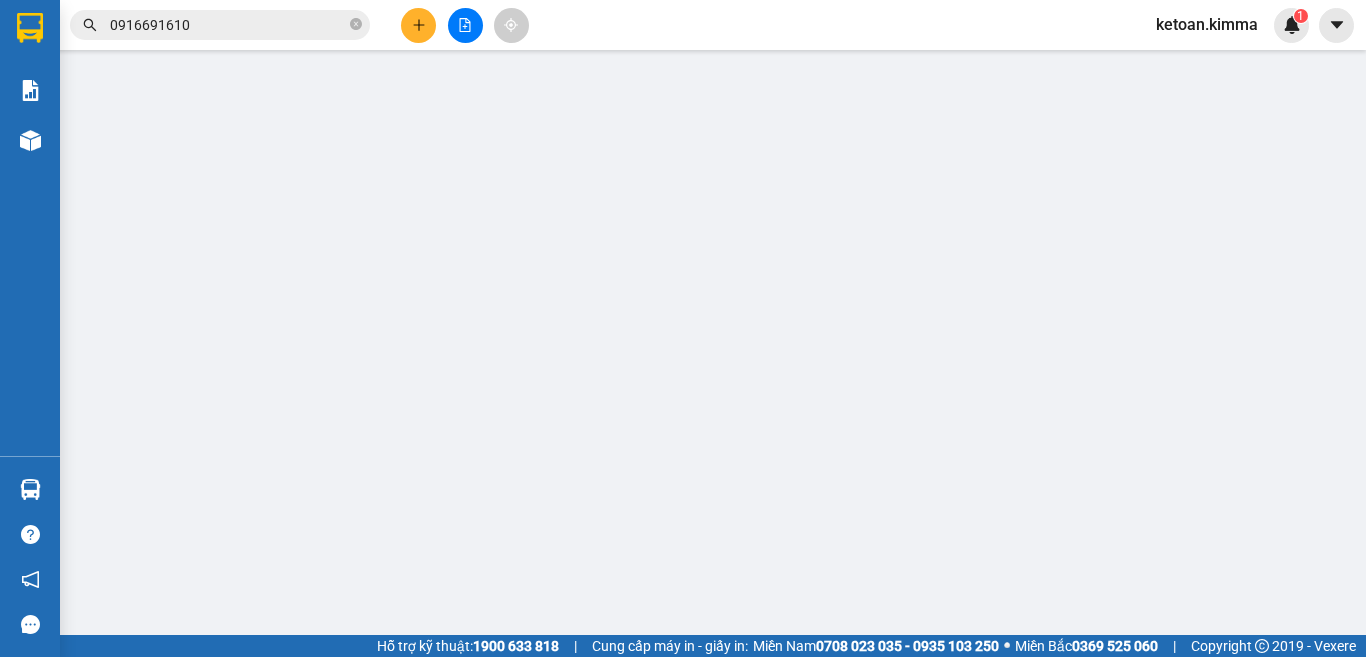 type on "BÁN LẺ KHÔNG GIAO HÓA ĐƠN" 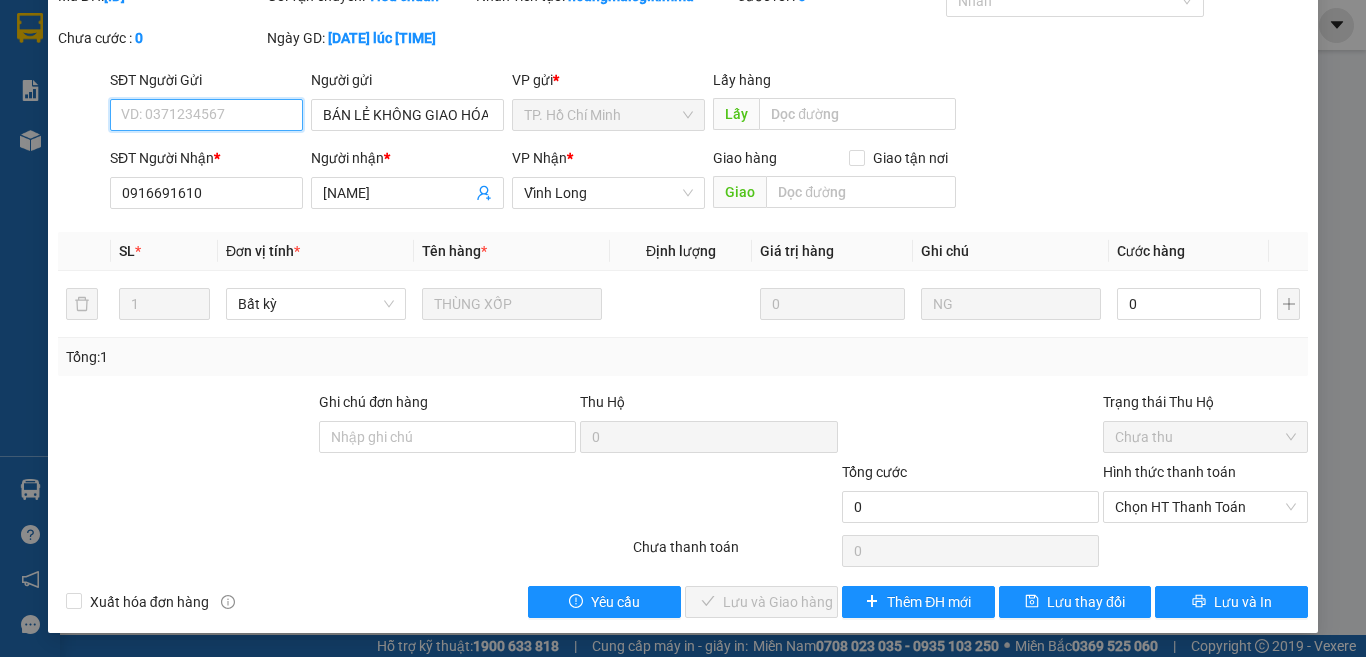 scroll, scrollTop: 0, scrollLeft: 0, axis: both 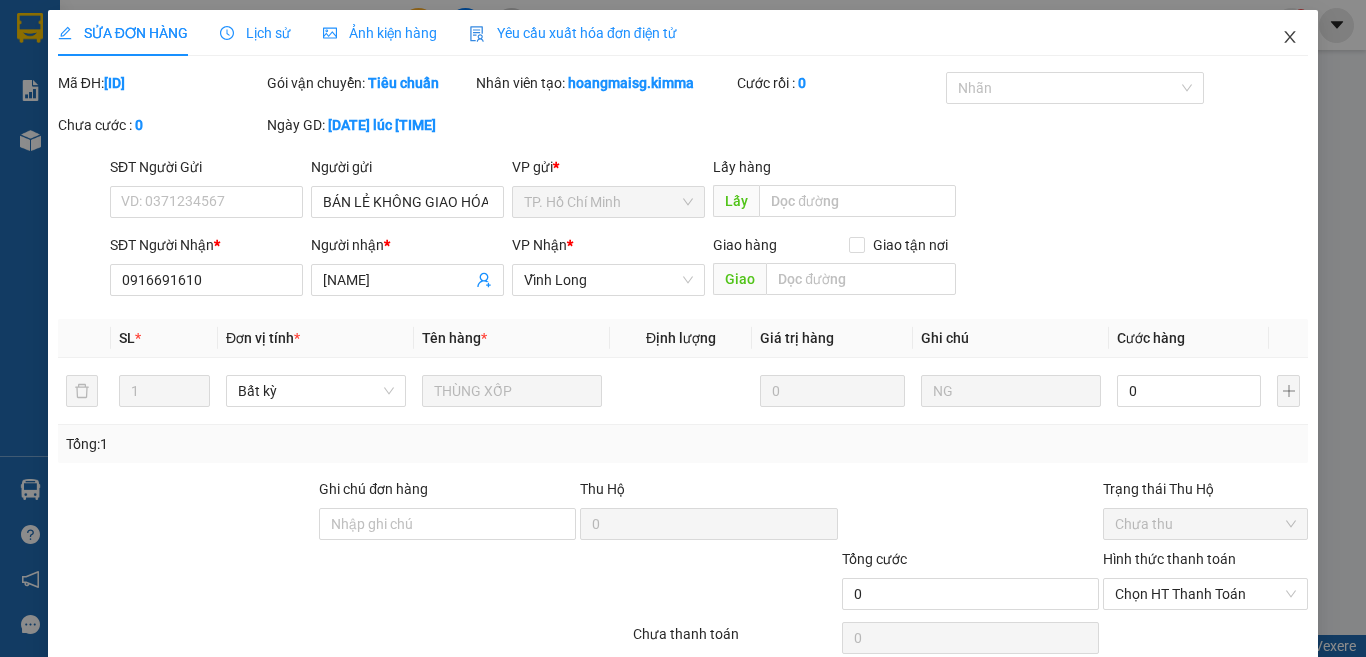 click 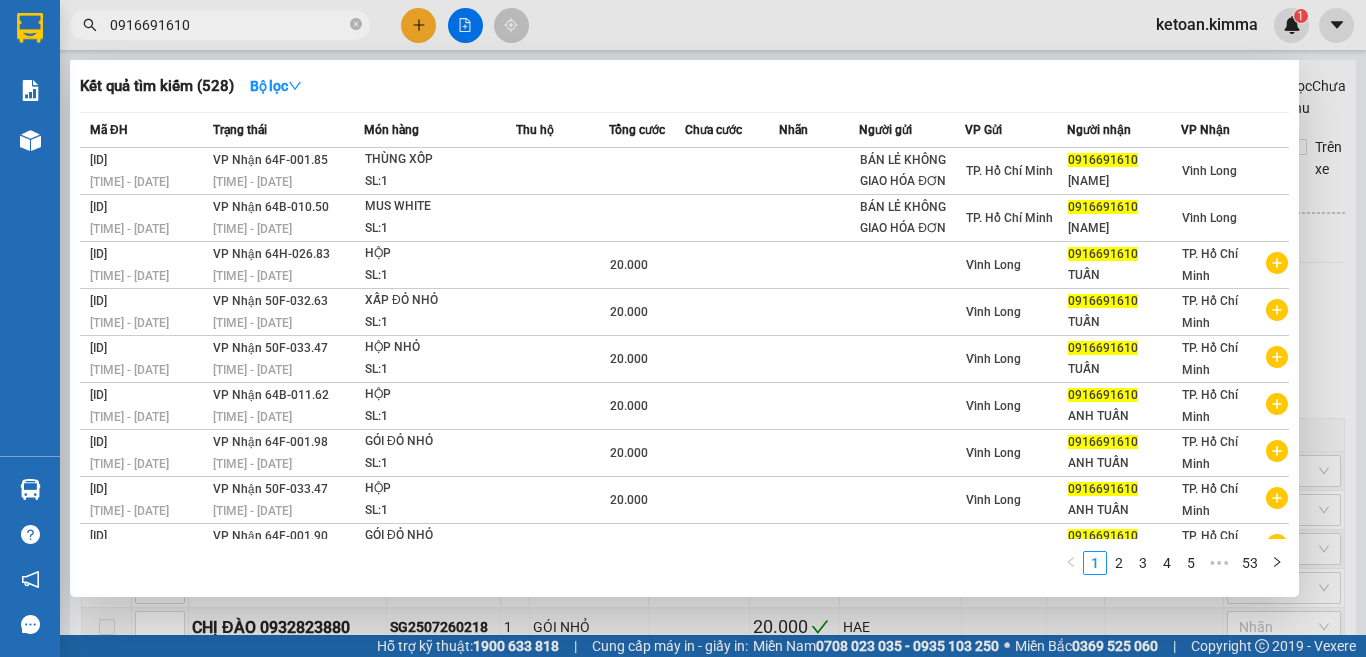 click on "0916691610" at bounding box center (228, 25) 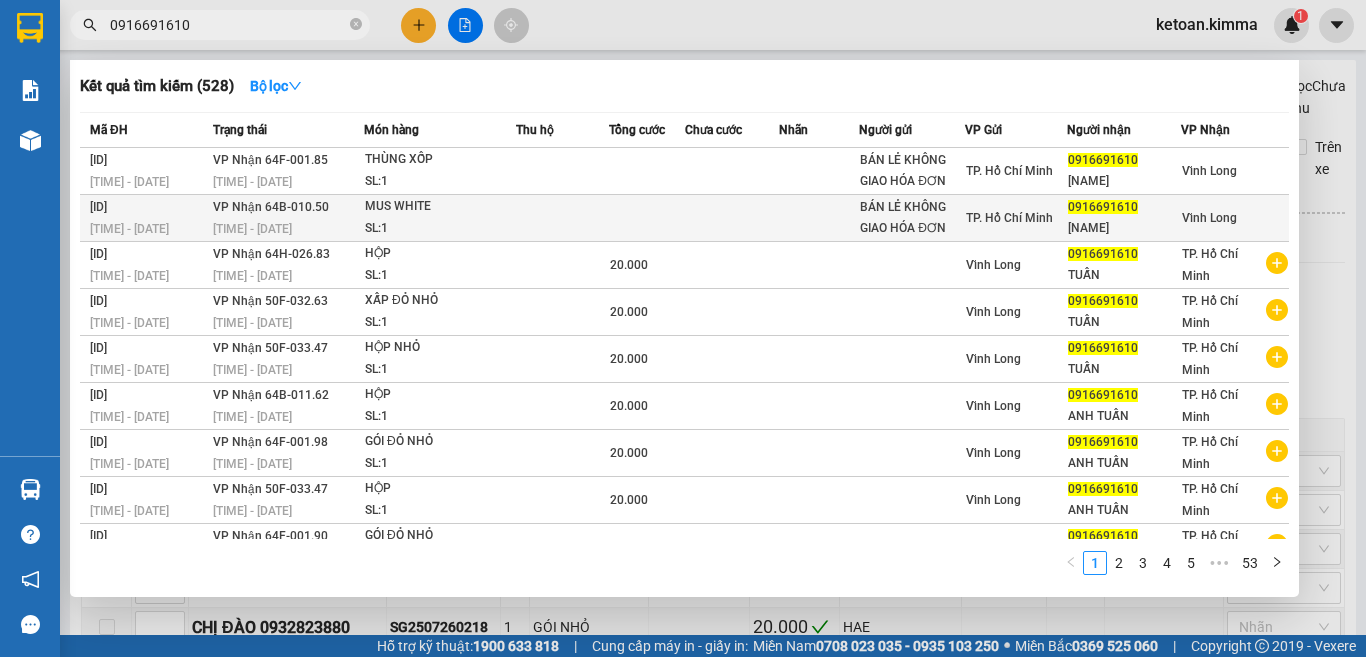 click on "[TIME] - [DATE]" at bounding box center [288, 229] 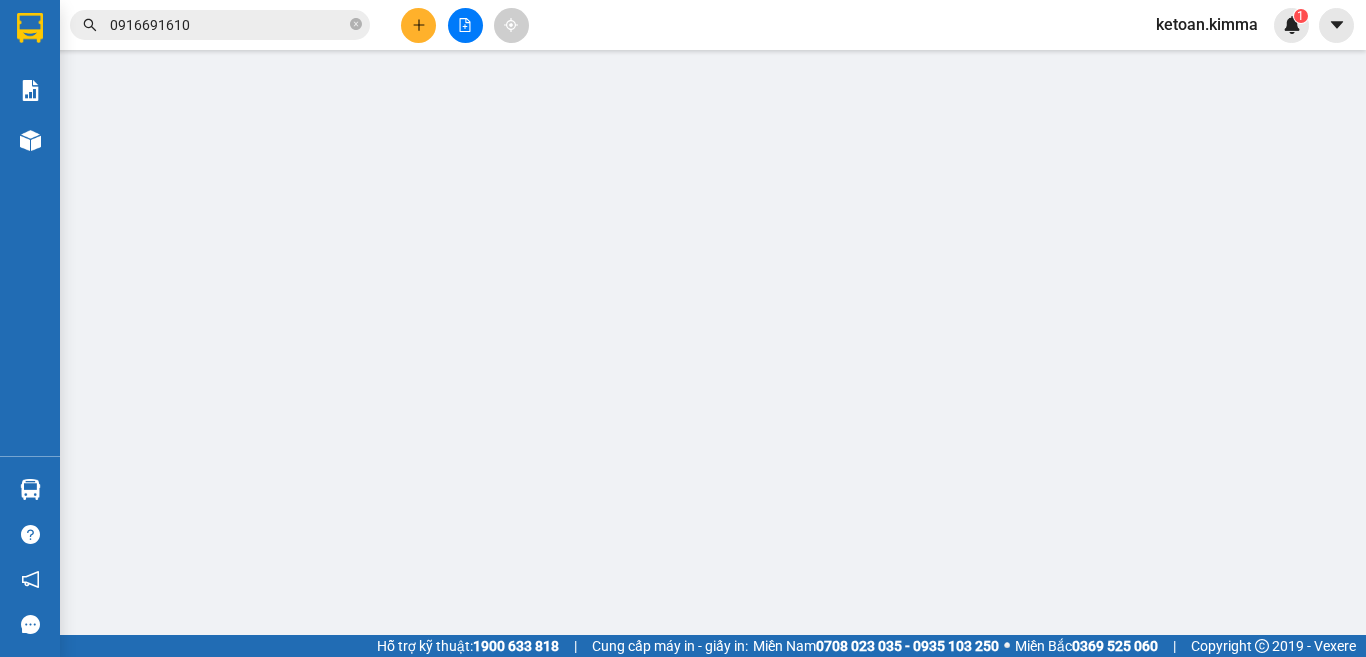 type on "BÁN LẺ KHÔNG GIAO HÓA ĐƠN" 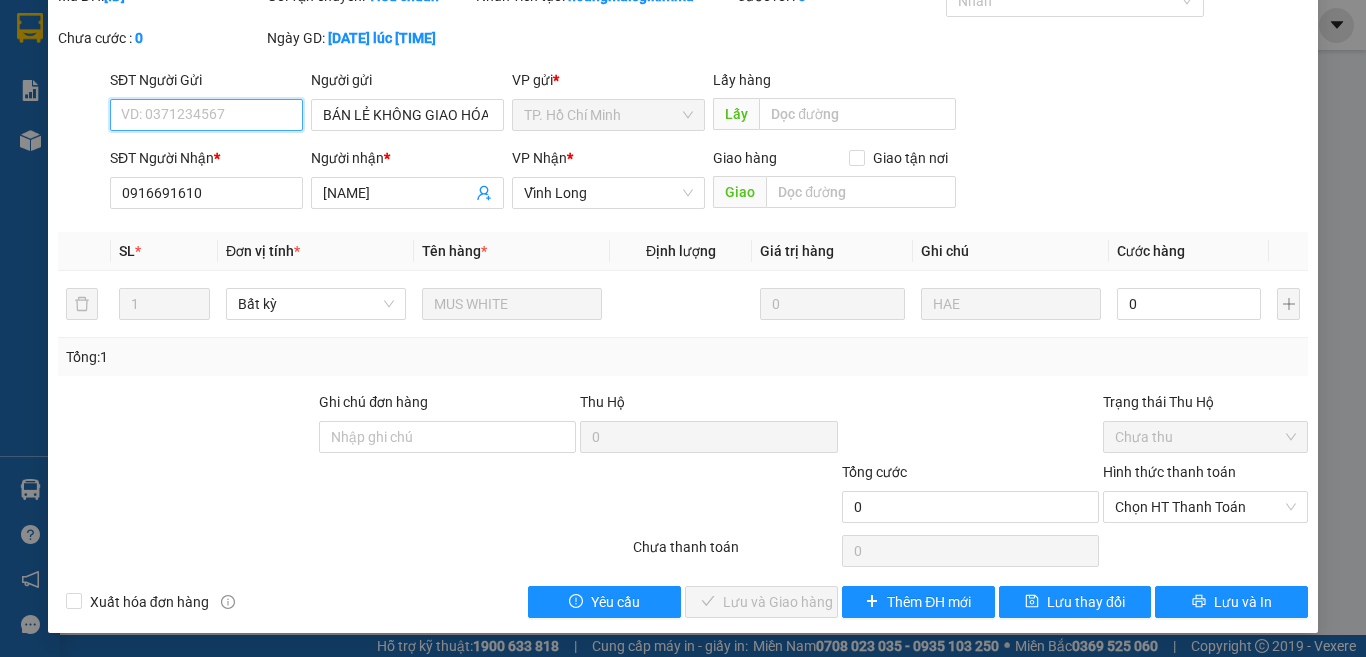 scroll, scrollTop: 0, scrollLeft: 0, axis: both 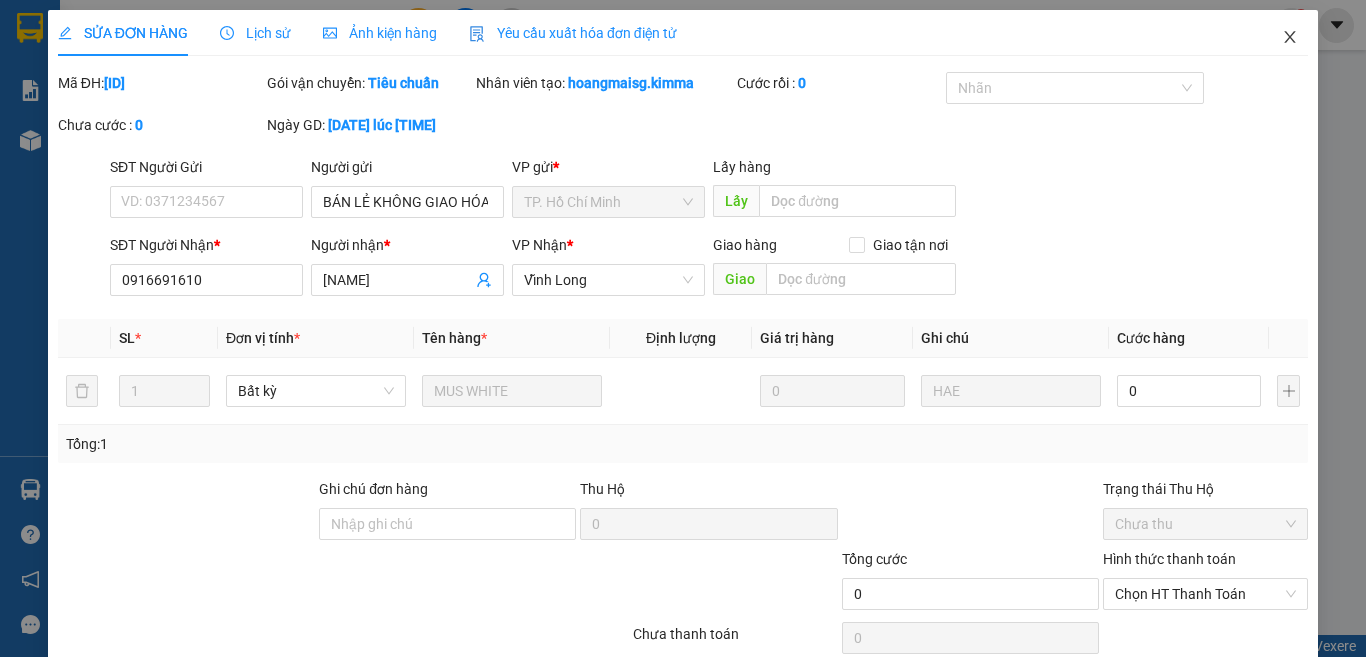 click 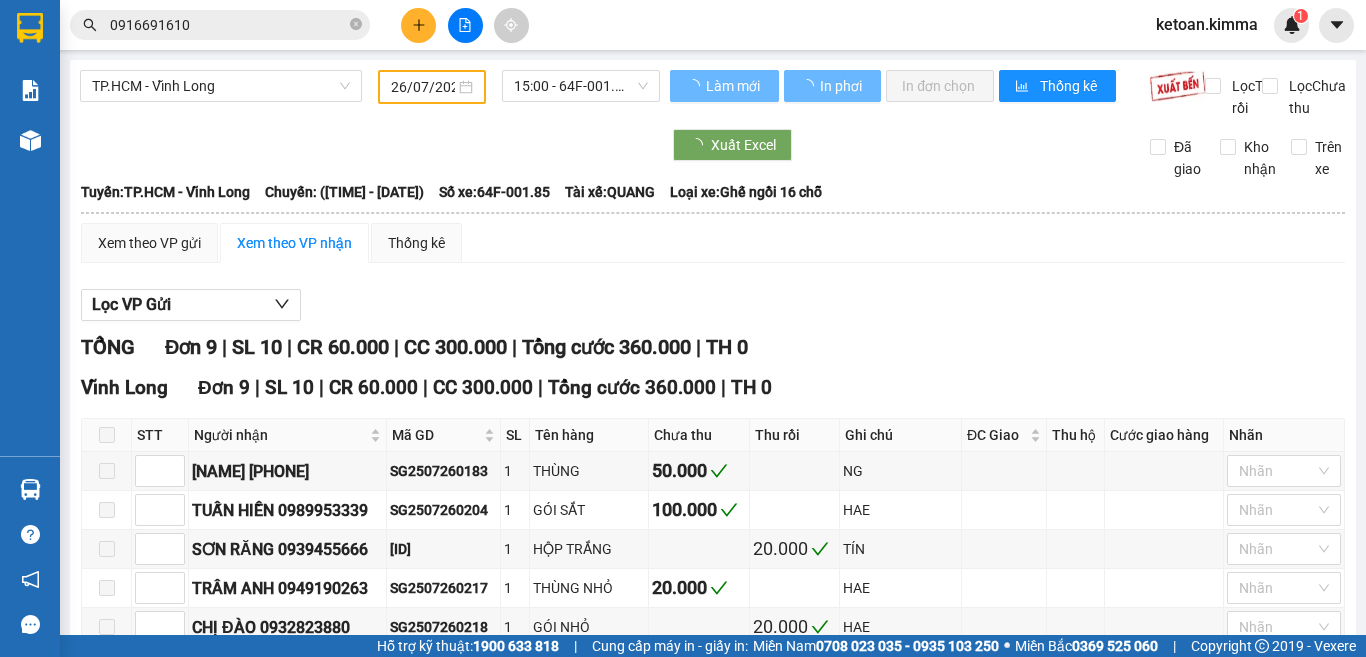 click on "0916691610" at bounding box center (228, 25) 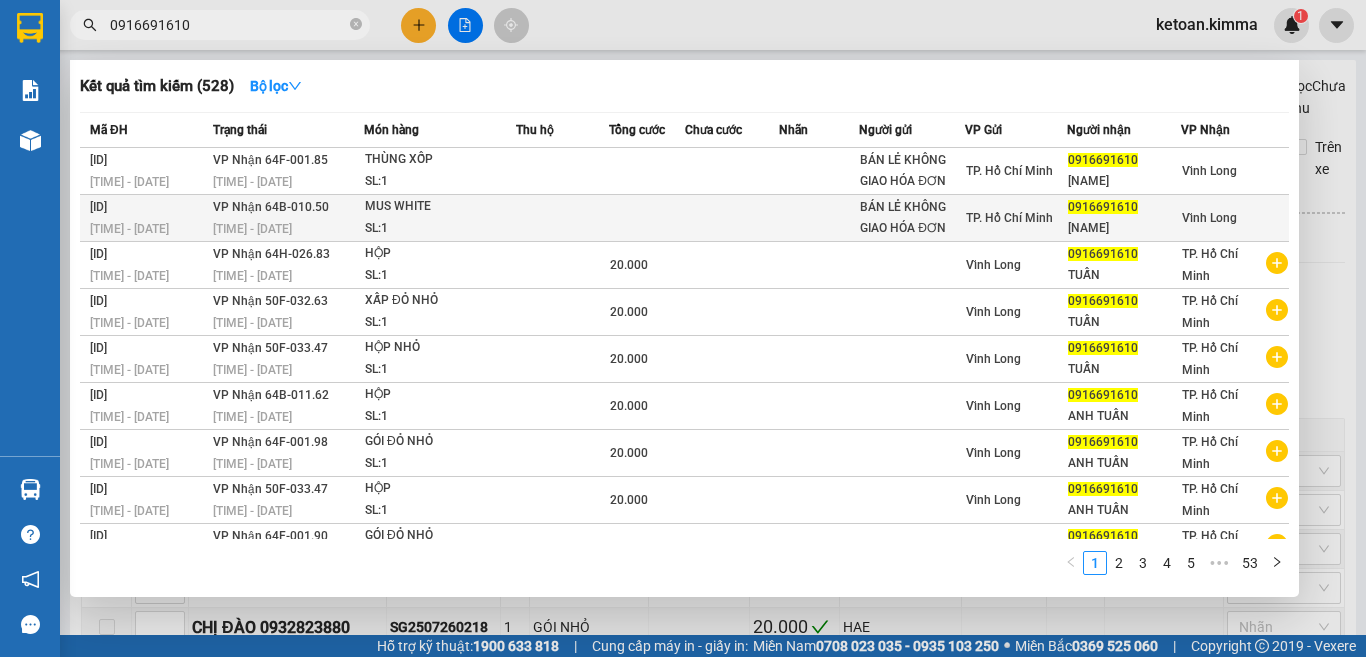 click on "VP Nhận [ID] [TIME] - [DATE]" at bounding box center [286, 218] 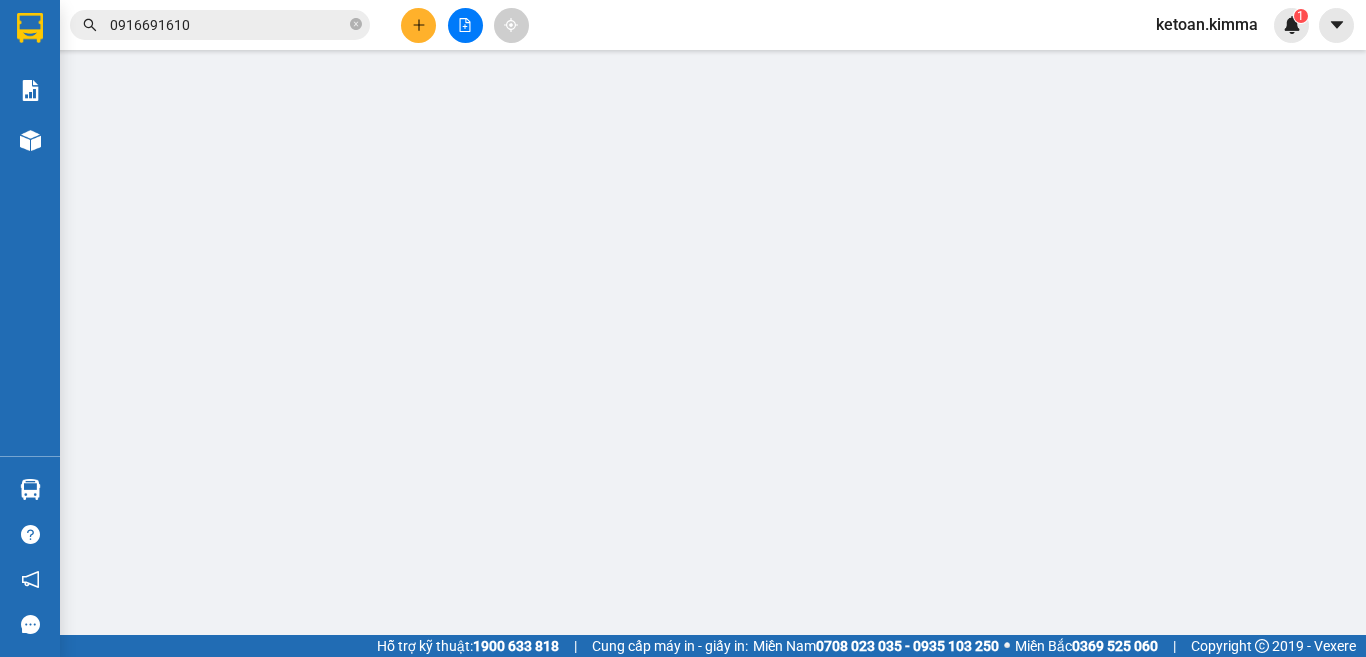type on "BÁN LẺ KHÔNG GIAO HÓA ĐƠN" 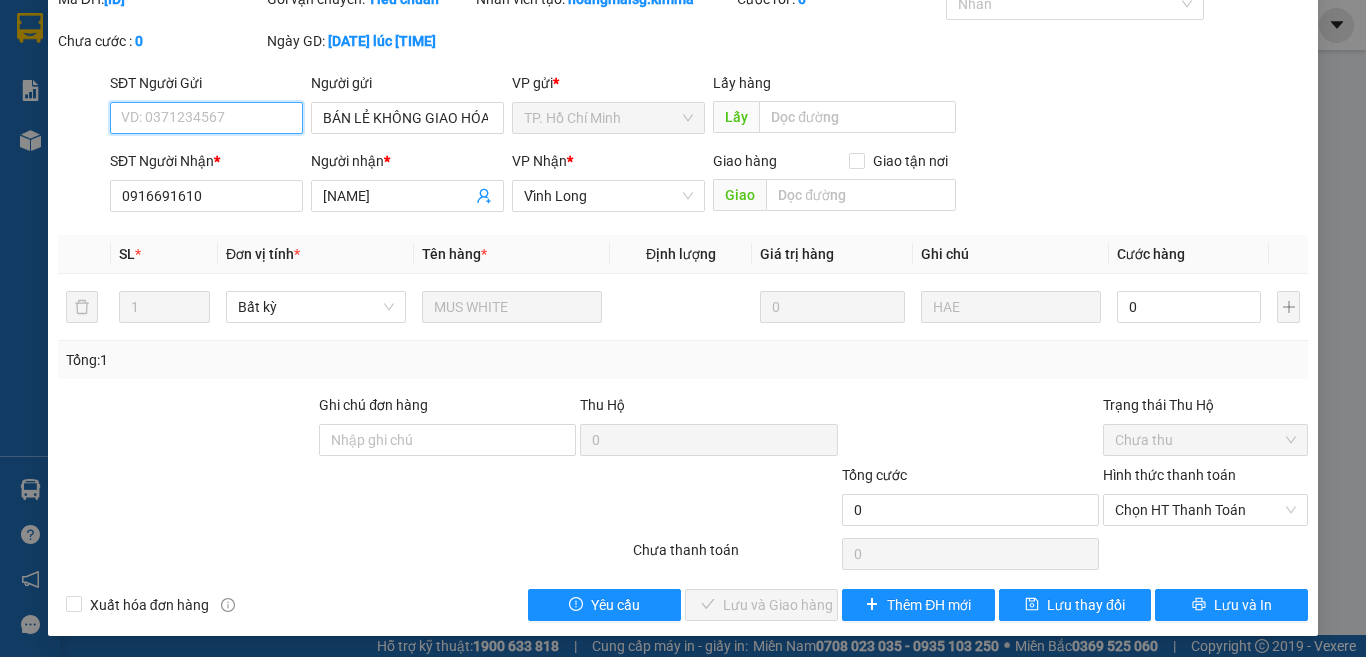 scroll, scrollTop: 0, scrollLeft: 0, axis: both 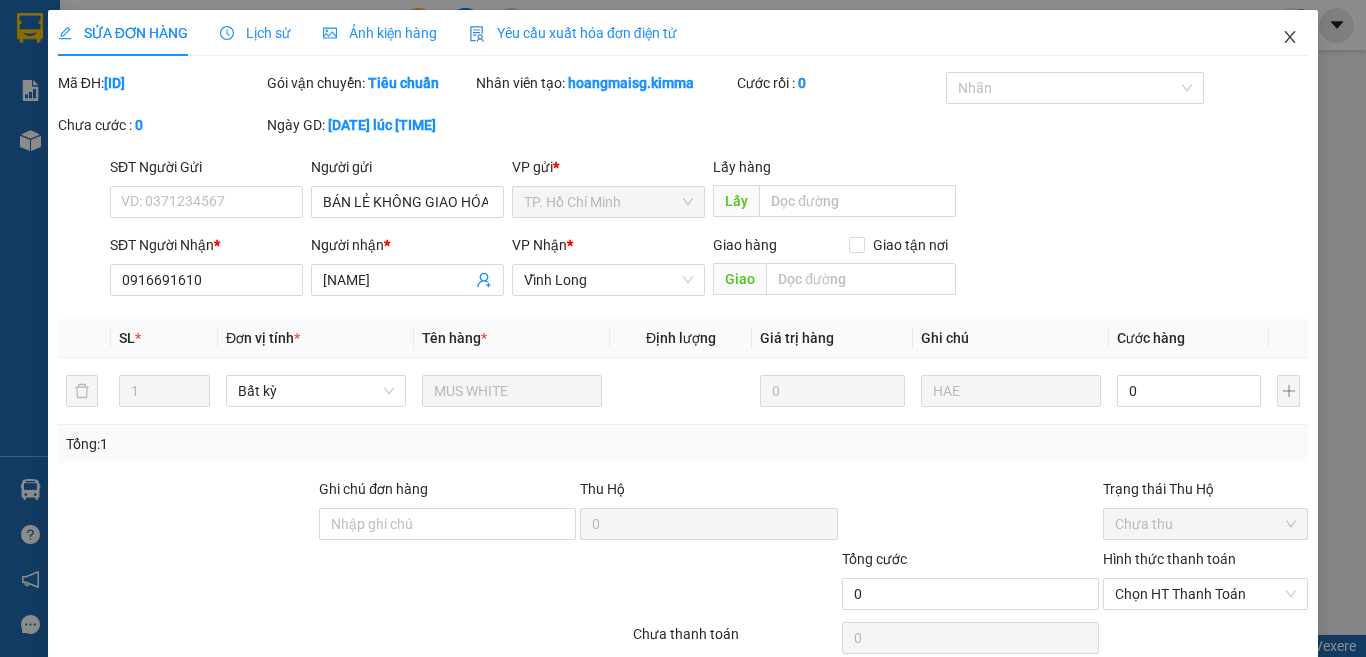 click 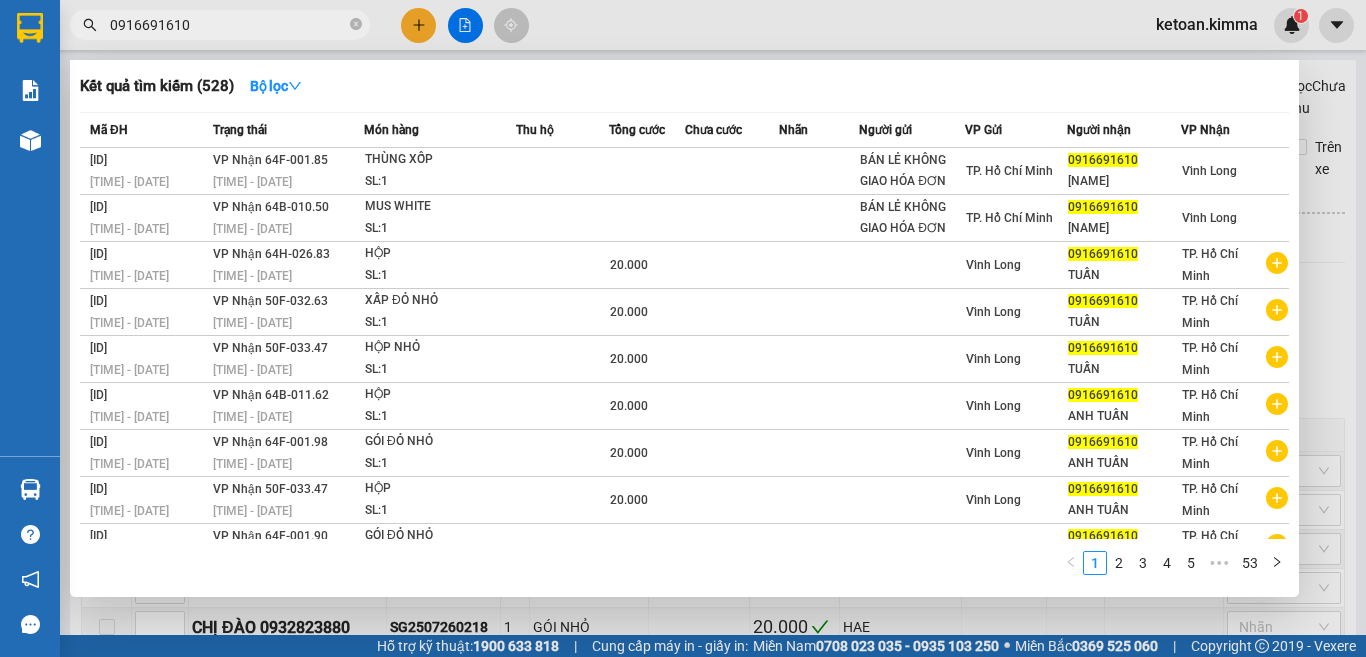 click on "0916691610" at bounding box center [228, 25] 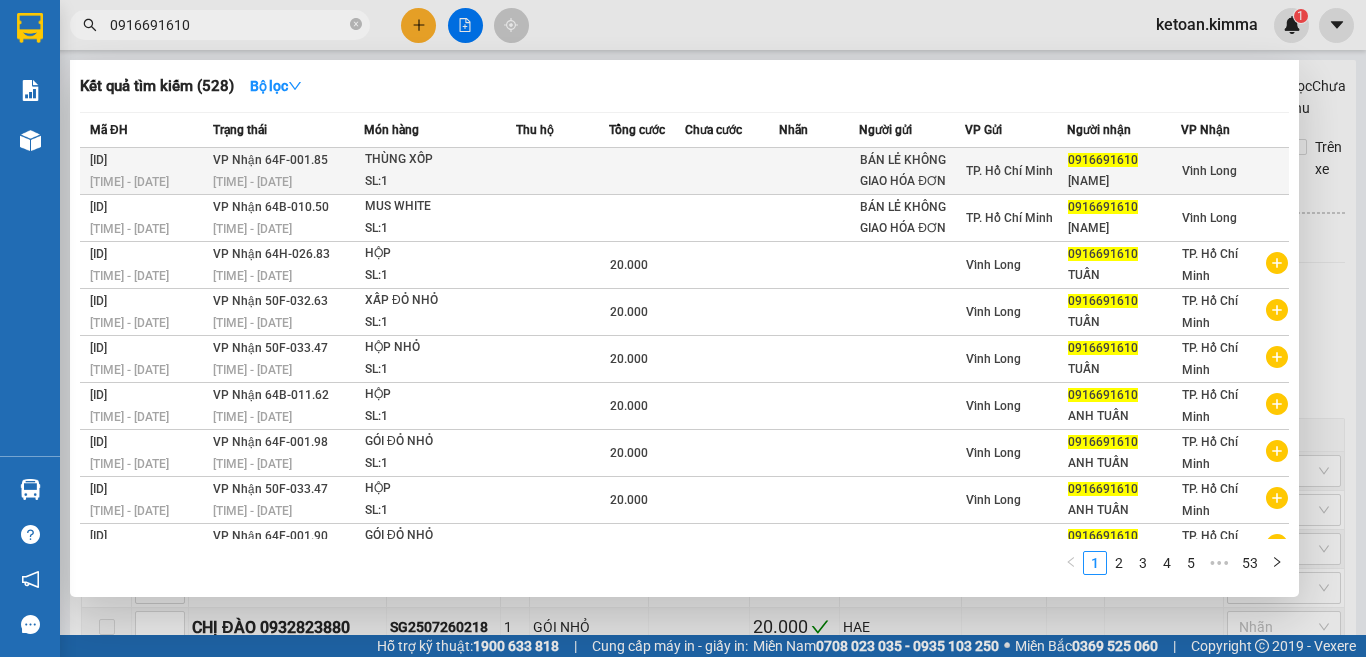 click on "VP Nhận   [PLATE]" at bounding box center [270, 160] 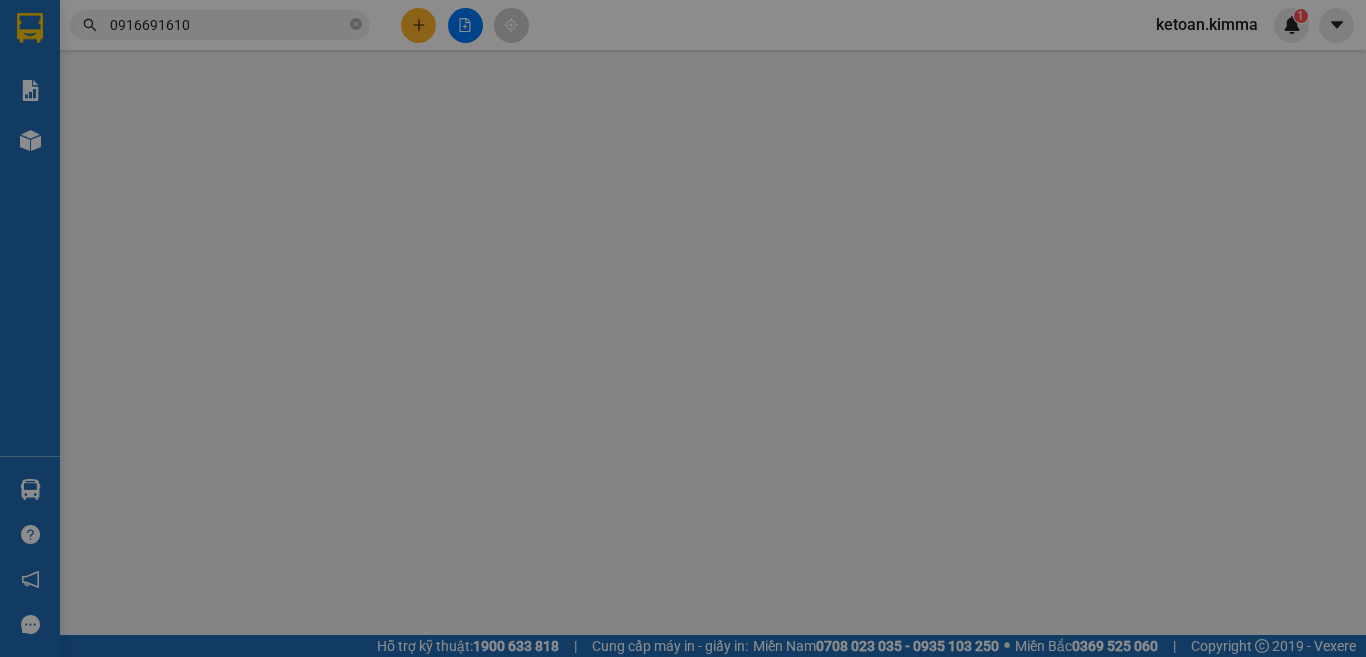 type on "BÁN LẺ KHÔNG GIAO HÓA ĐƠN" 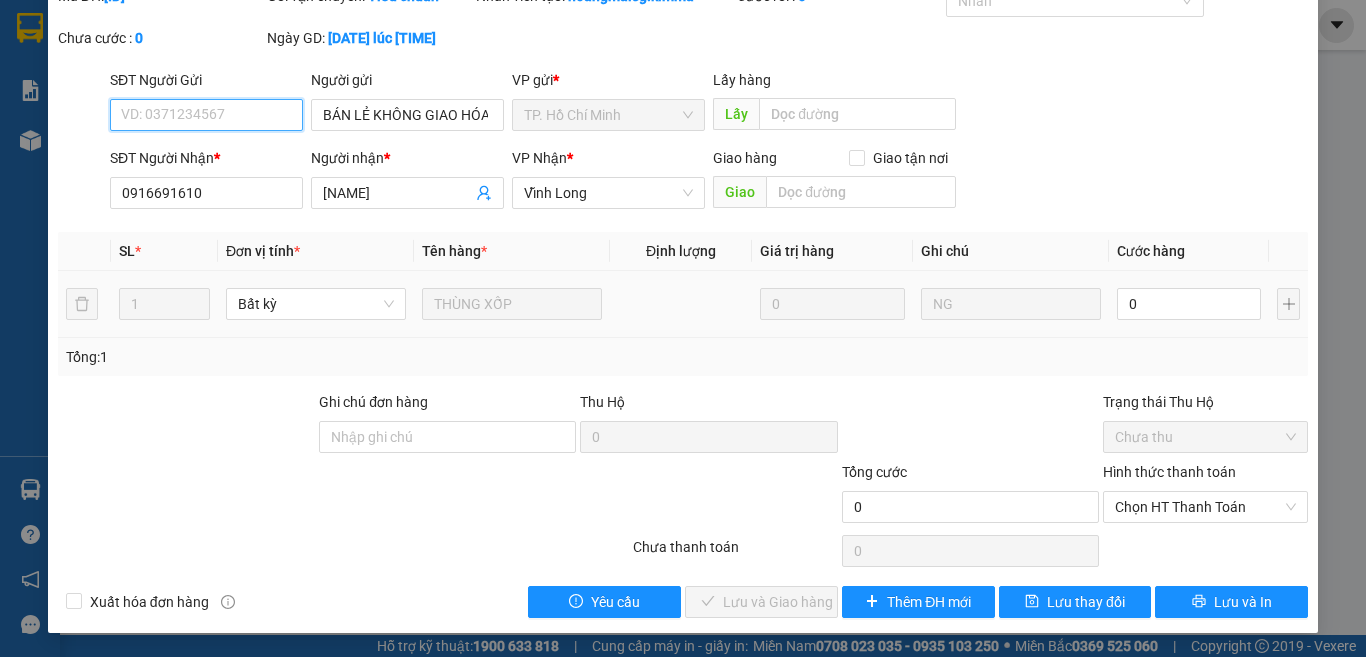 scroll, scrollTop: 0, scrollLeft: 0, axis: both 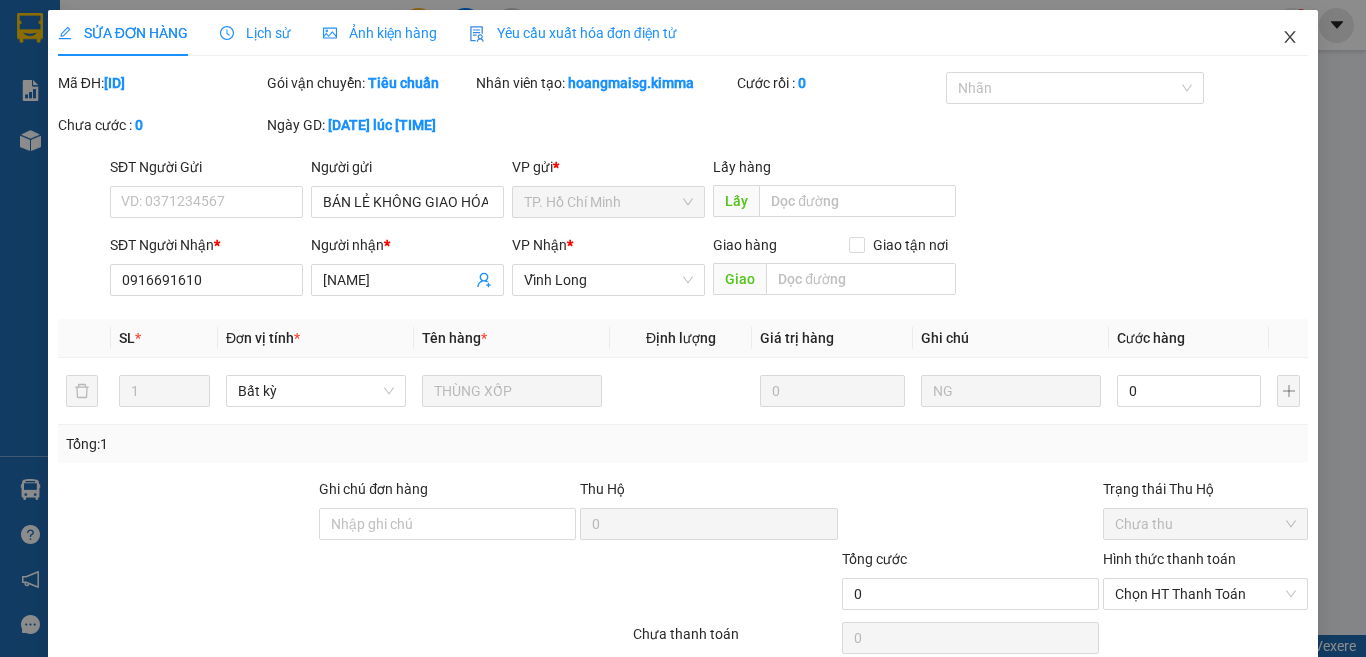click 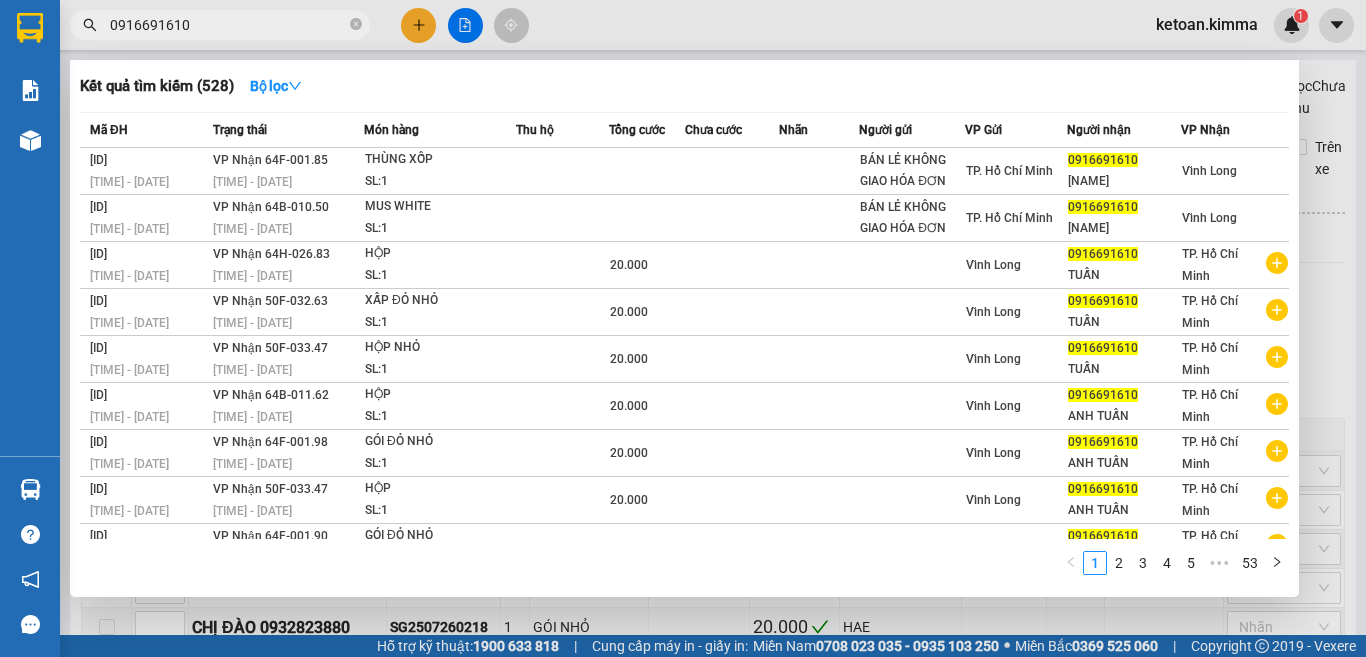 click on "0916691610" at bounding box center [228, 25] 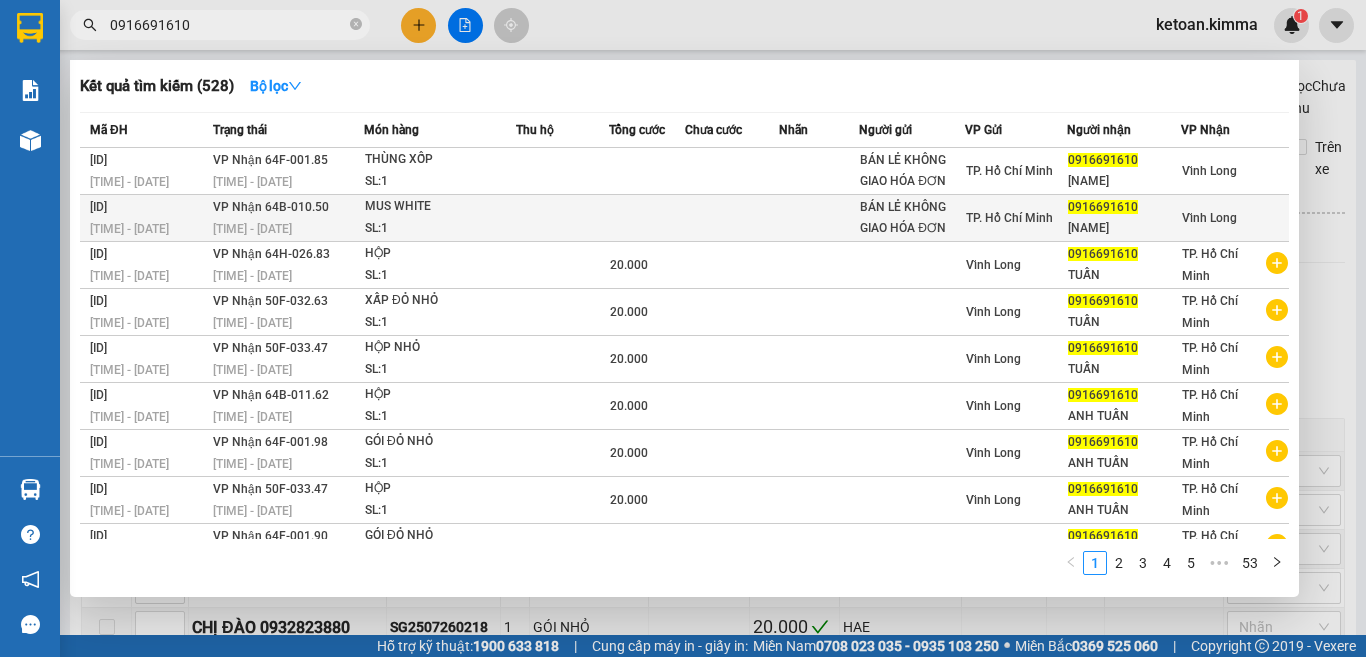 click on "VP Nhận [ID] [TIME] - [DATE]" at bounding box center [286, 218] 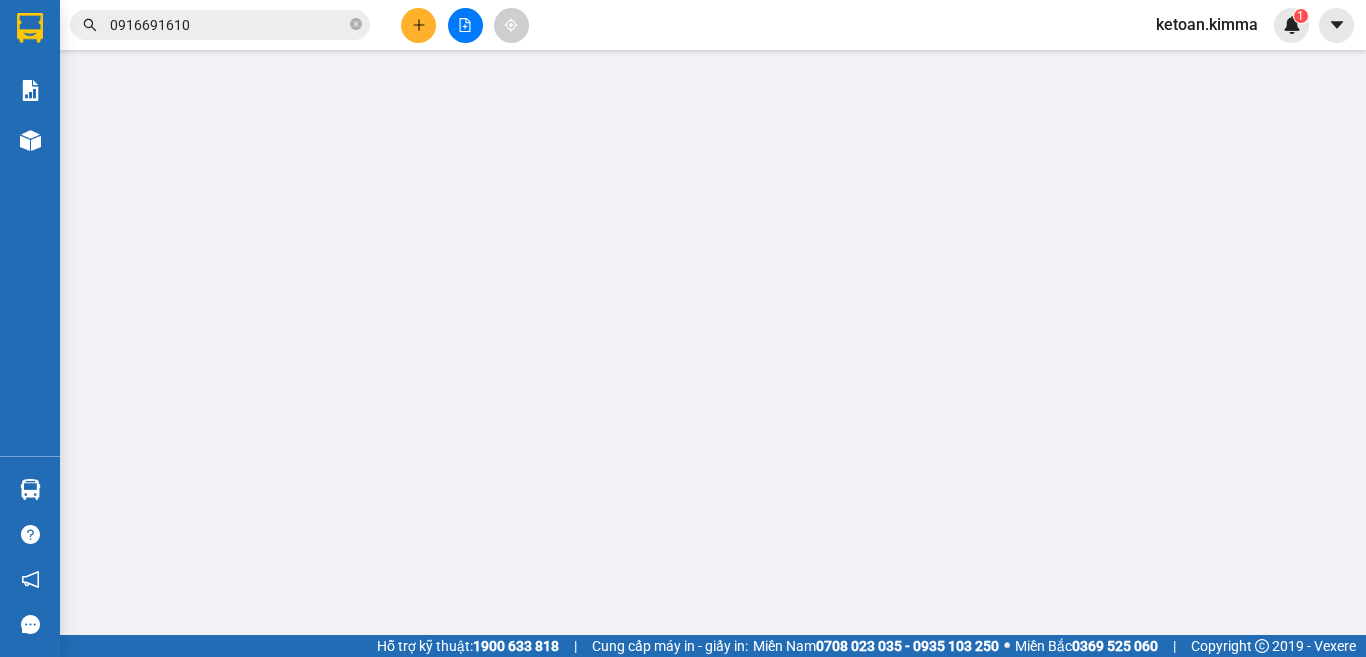 type on "BÁN LẺ KHÔNG GIAO HÓA ĐƠN" 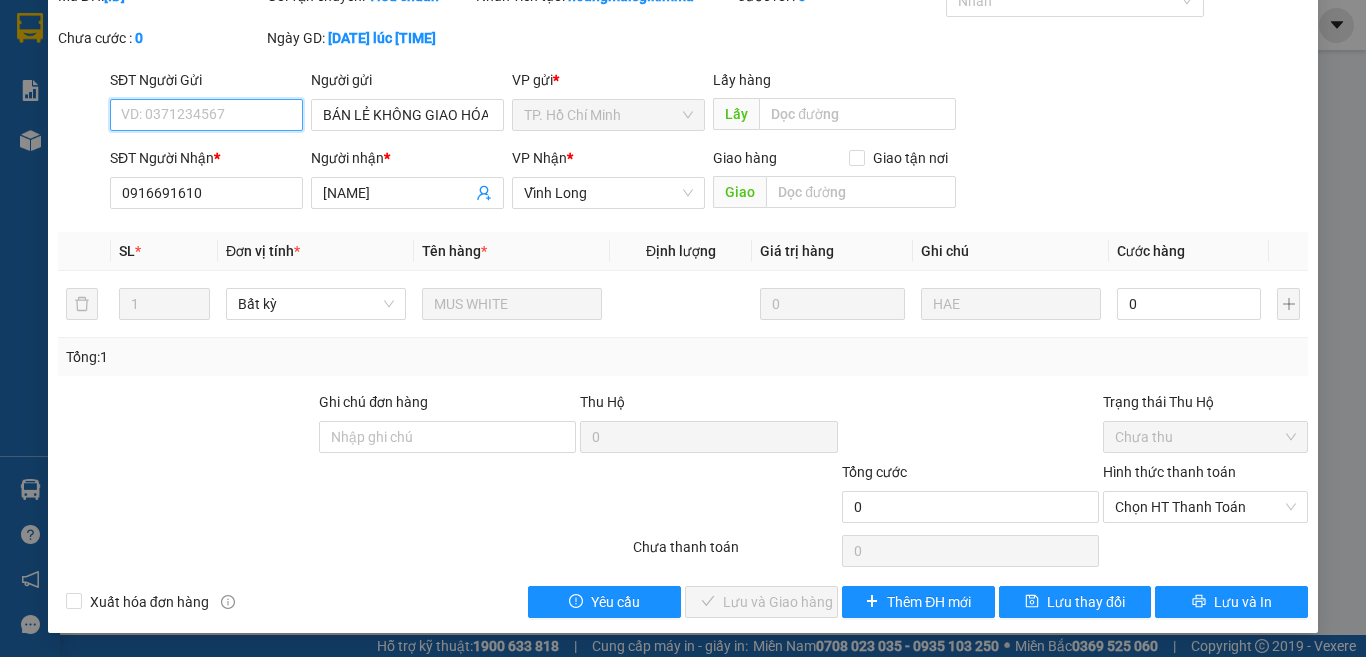 scroll, scrollTop: 0, scrollLeft: 0, axis: both 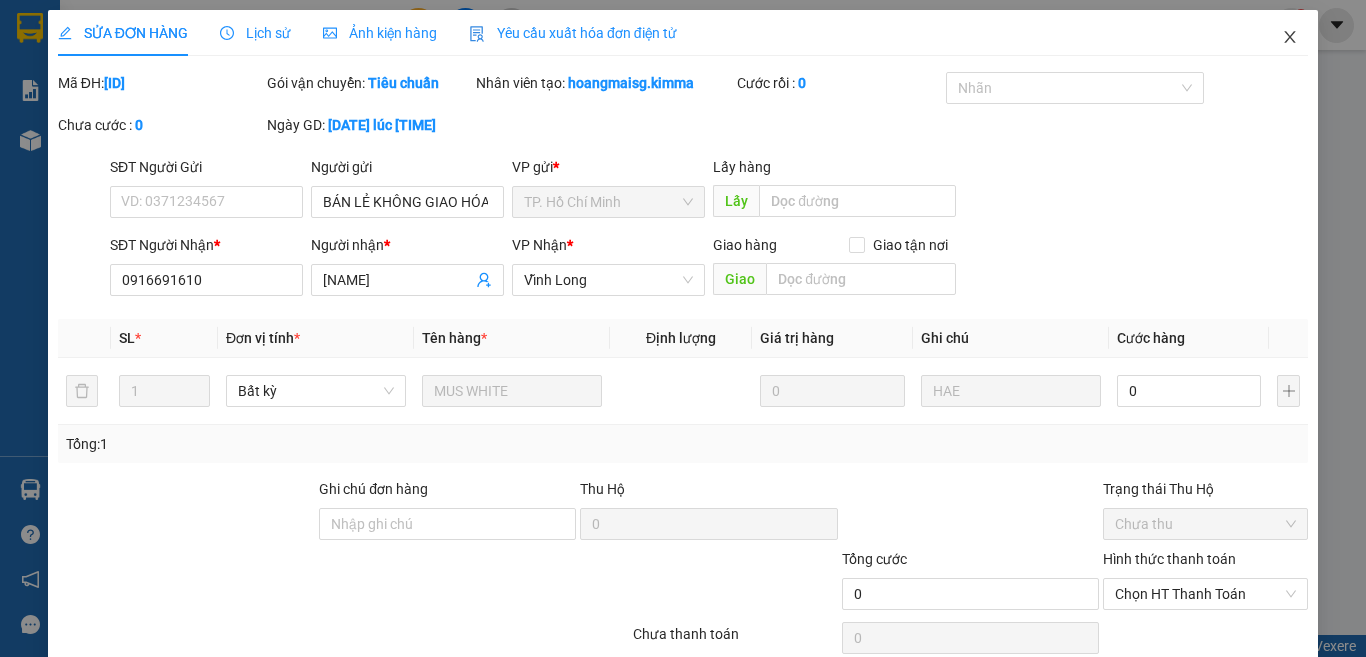 click at bounding box center (1290, 38) 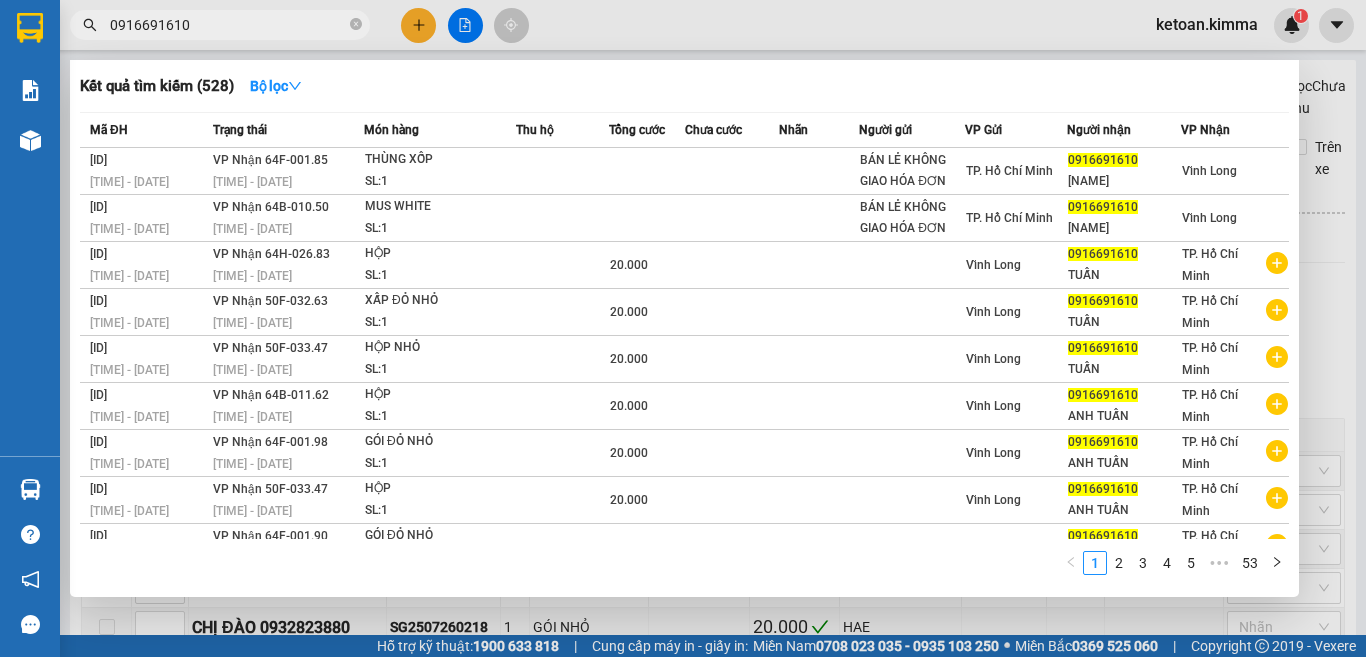 click on "0916691610" at bounding box center (228, 25) 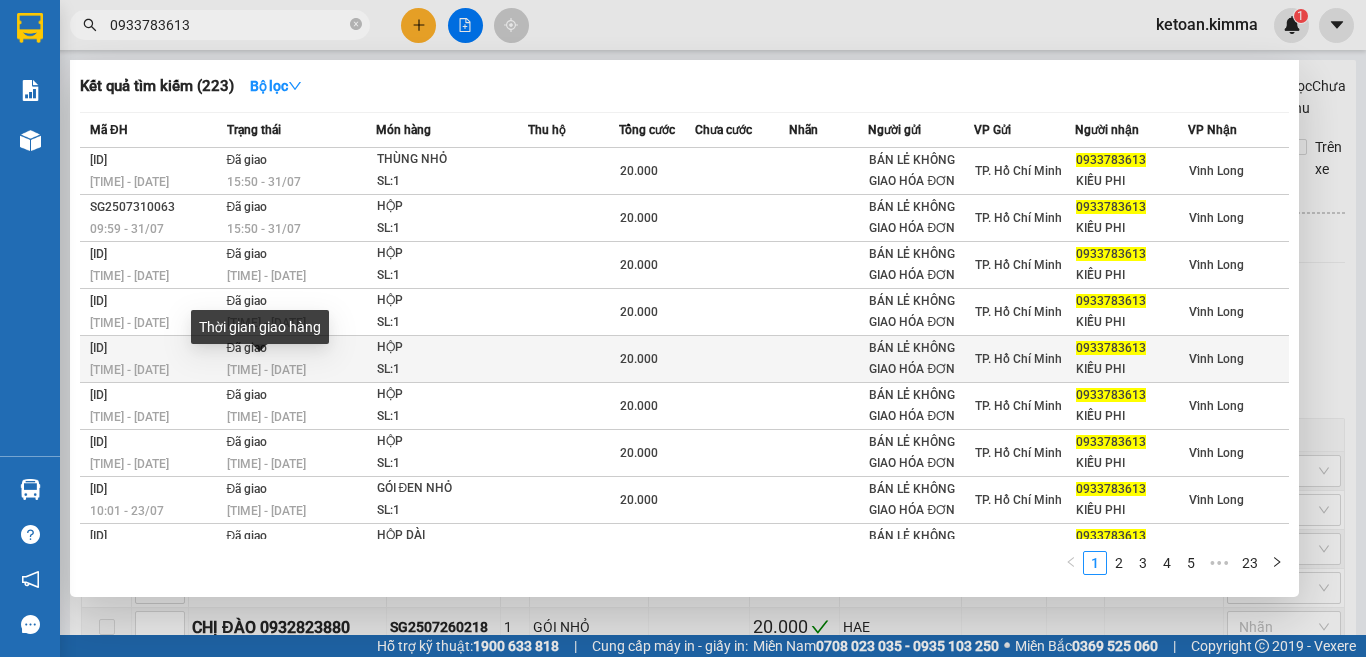 type on "0933783613" 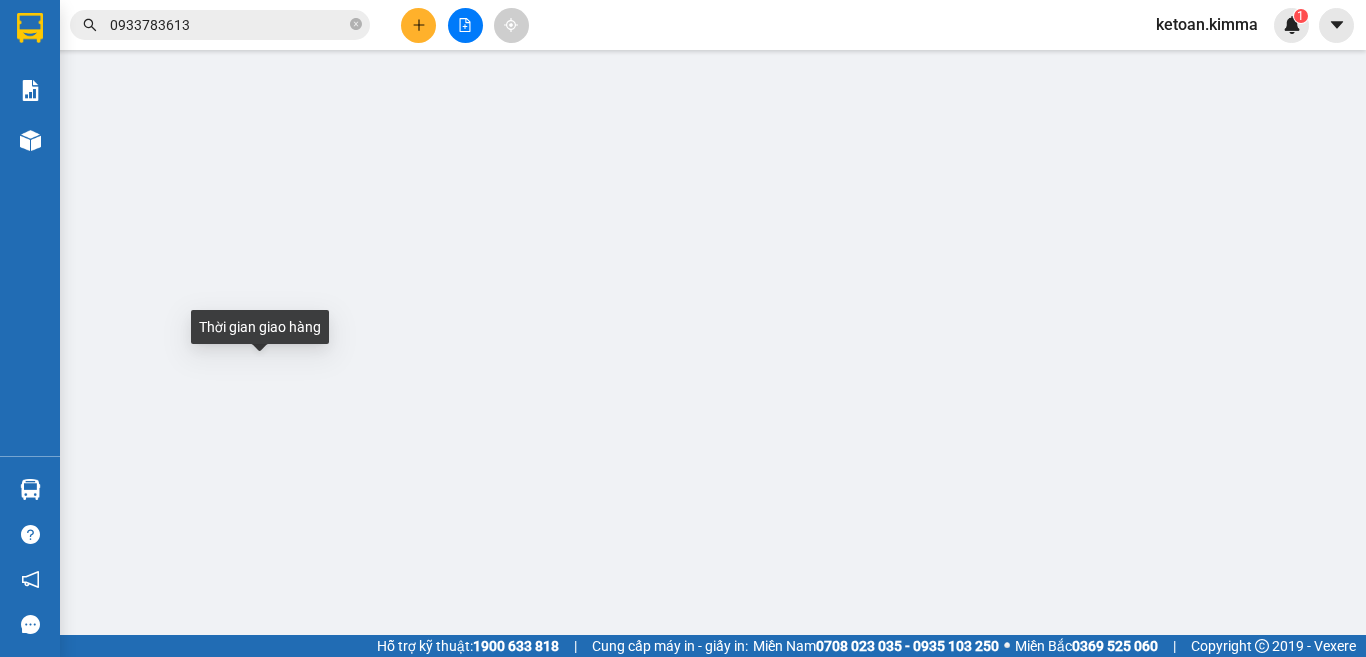 type on "BÁN LẺ KHÔNG GIAO HÓA ĐƠN" 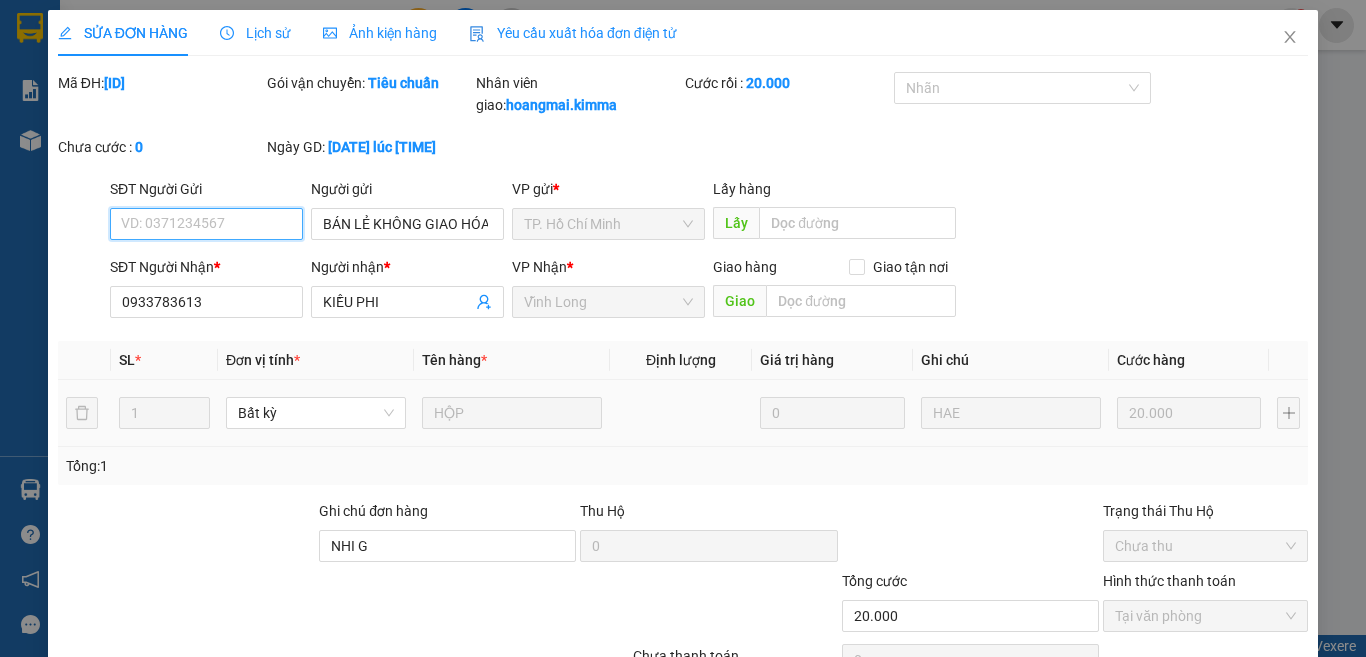 checkbox on "true" 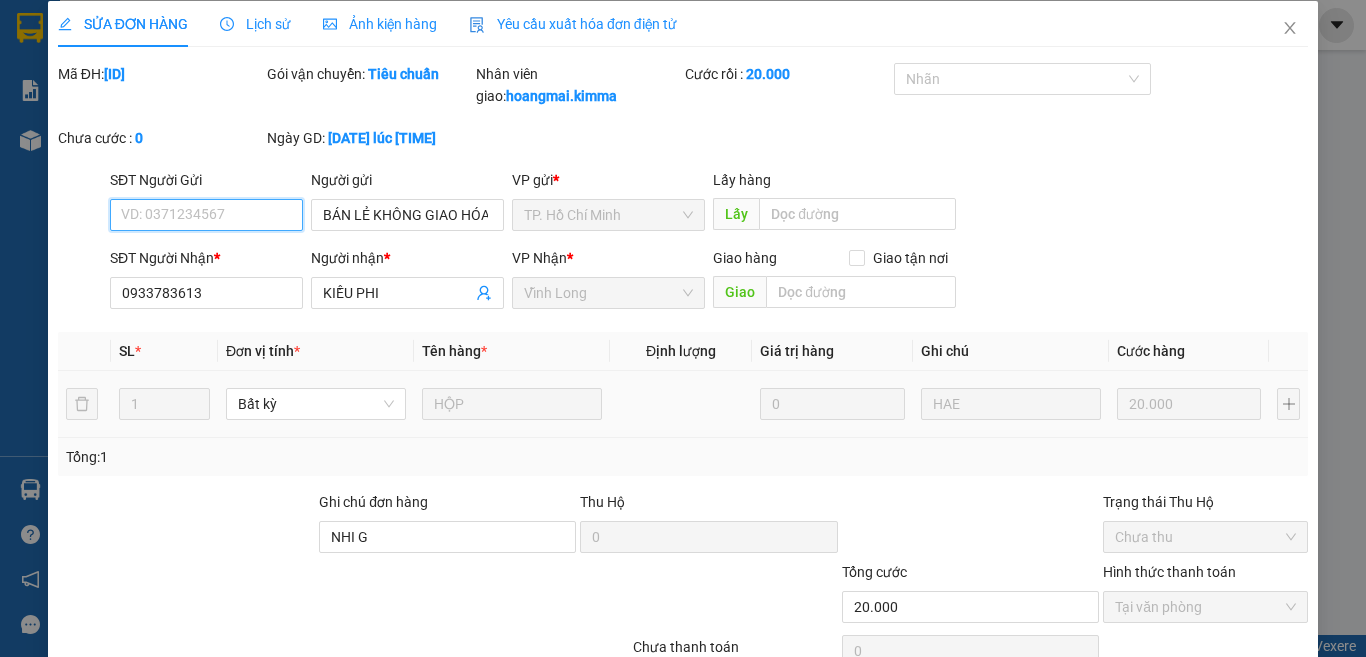 scroll, scrollTop: 0, scrollLeft: 0, axis: both 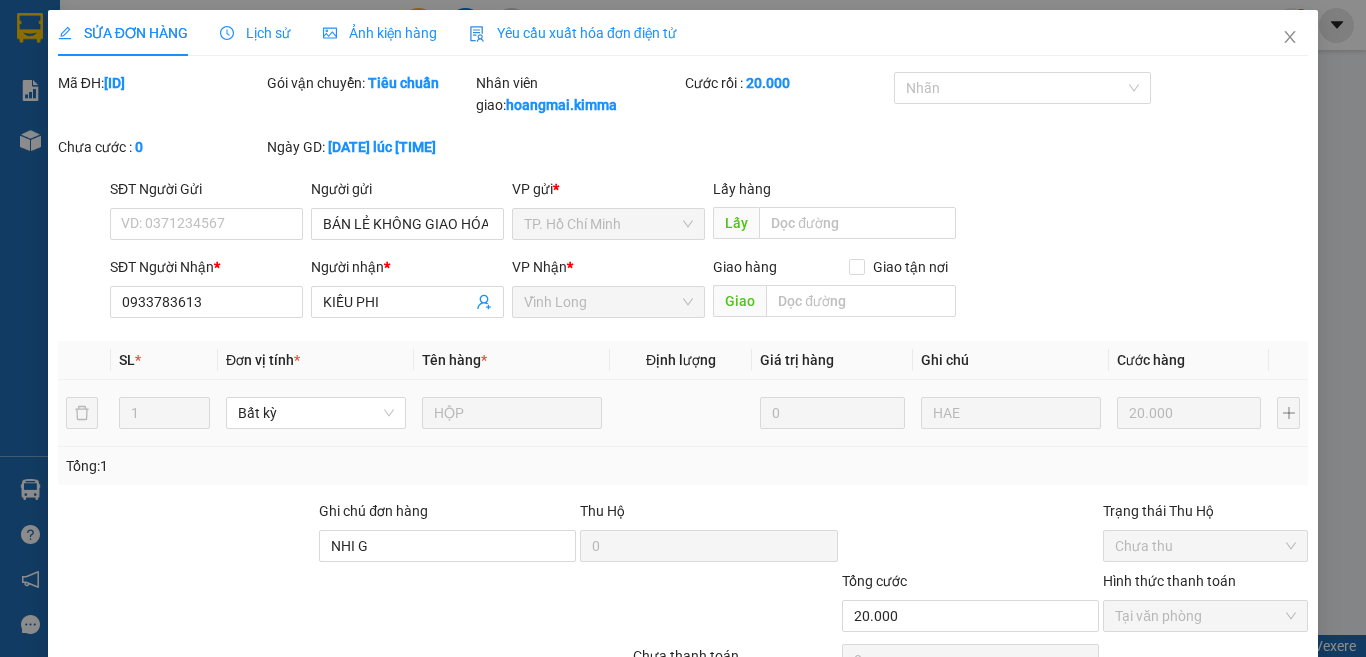 click on "Lịch sử" at bounding box center [255, 33] 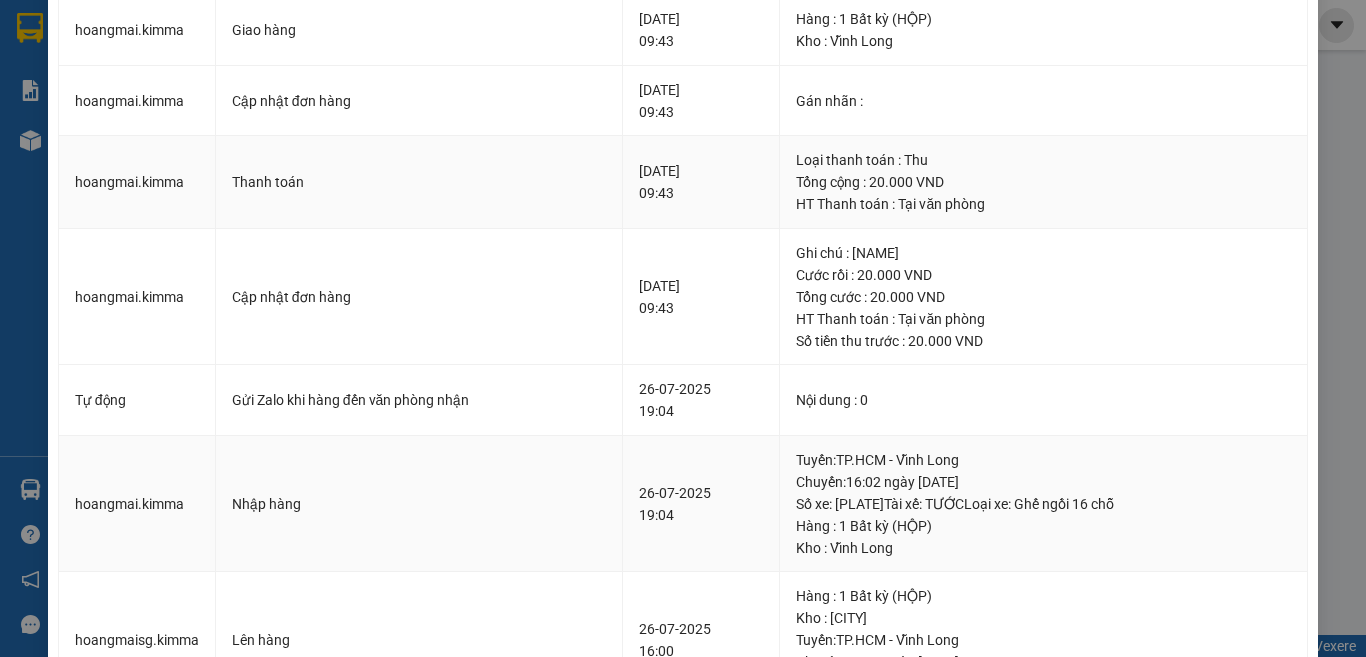 scroll, scrollTop: 0, scrollLeft: 0, axis: both 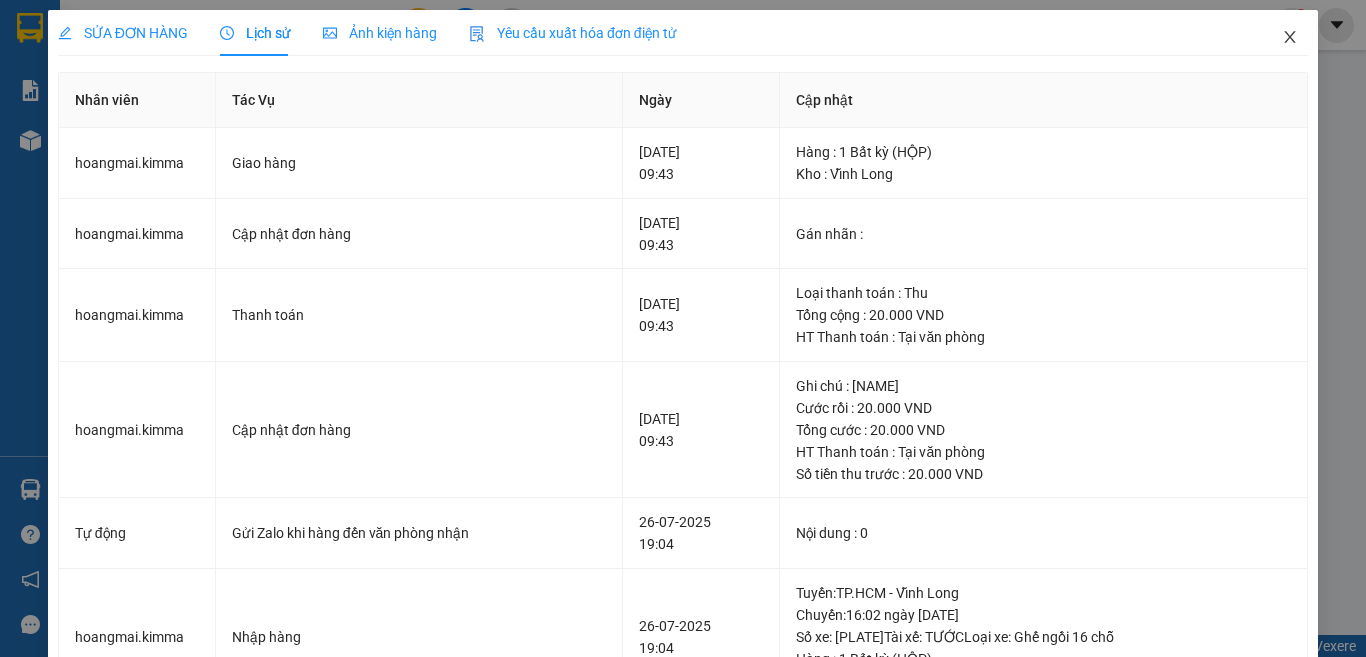 click at bounding box center [1290, 38] 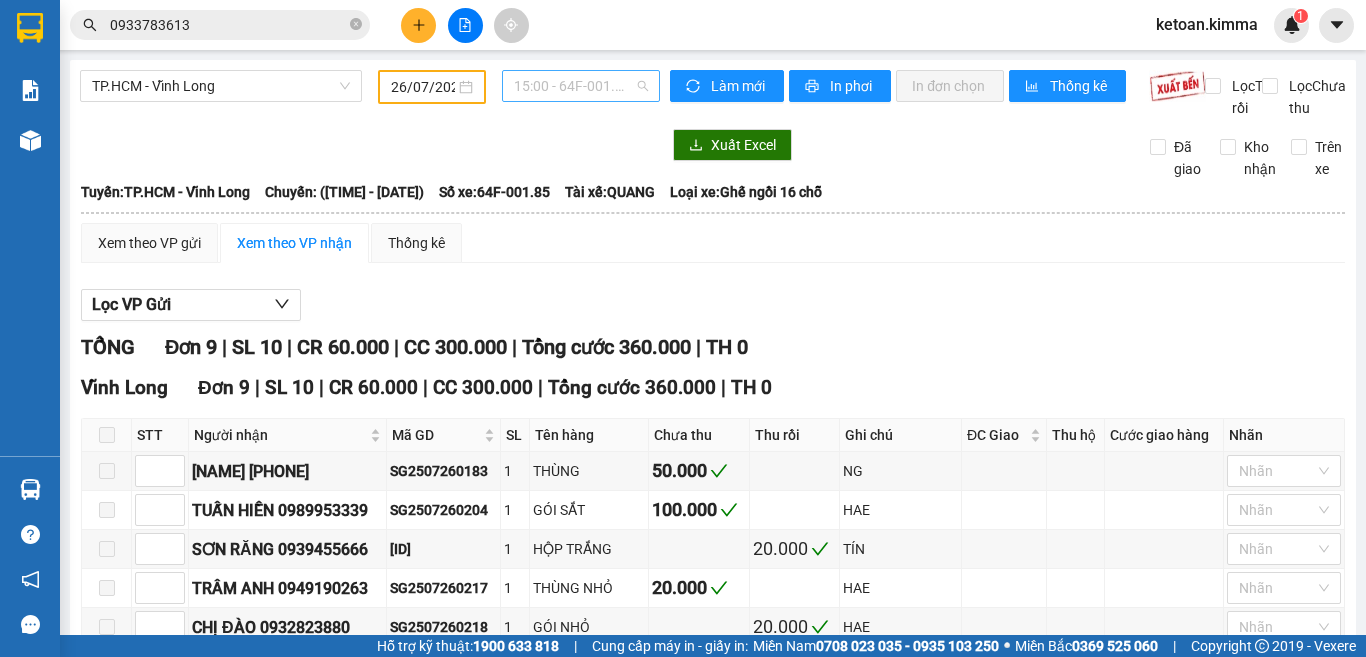 click on "[TIME]     - [PLATE]" at bounding box center (581, 86) 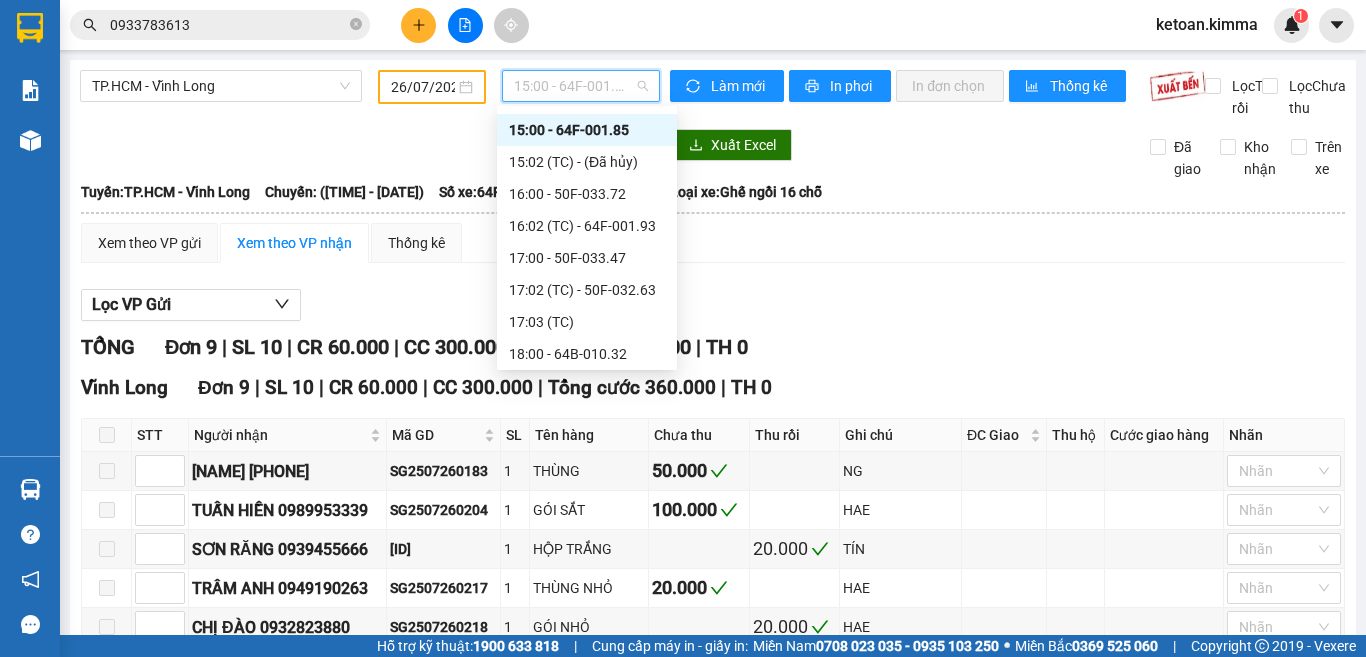 scroll, scrollTop: 640, scrollLeft: 0, axis: vertical 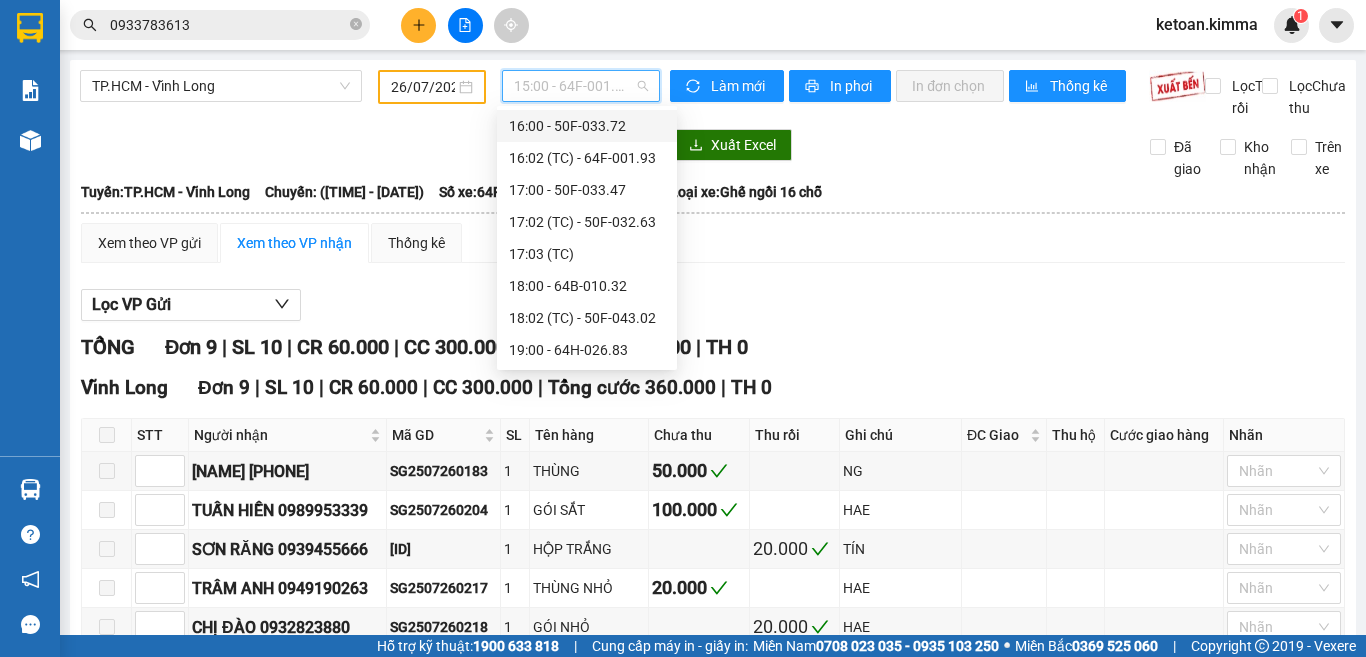 click on "26/07/2025" at bounding box center [423, 87] 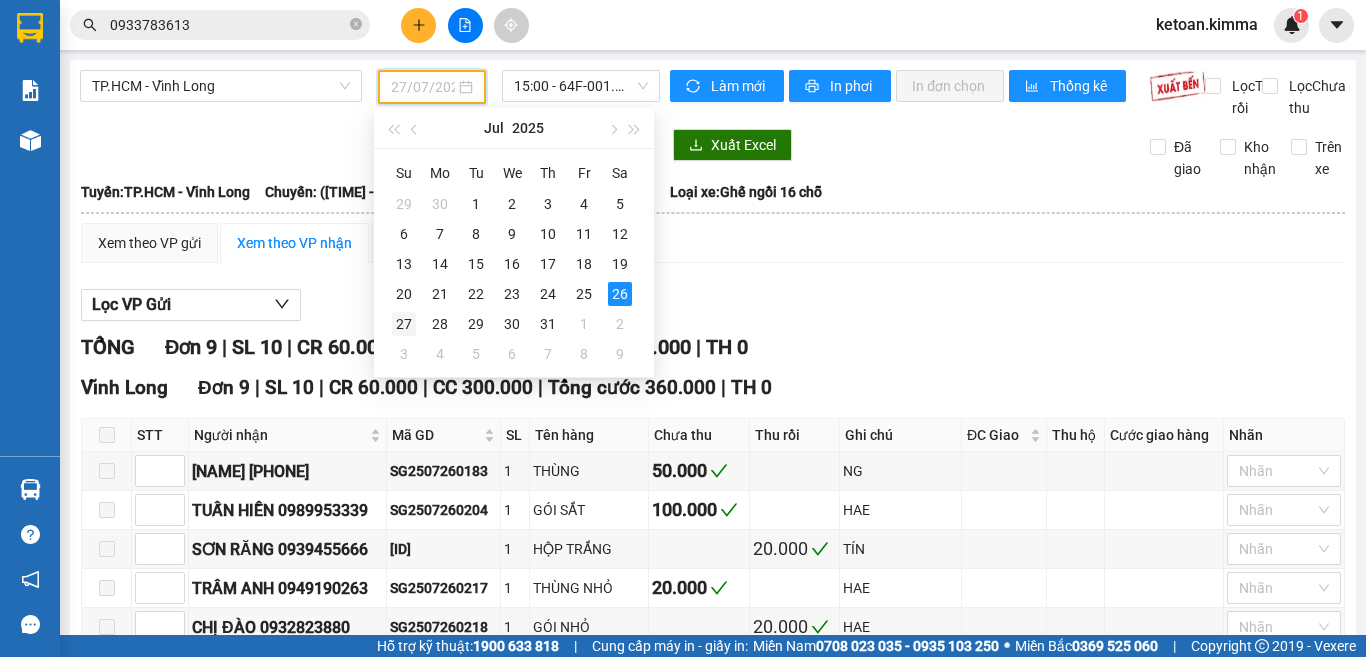 click on "27" at bounding box center [404, 324] 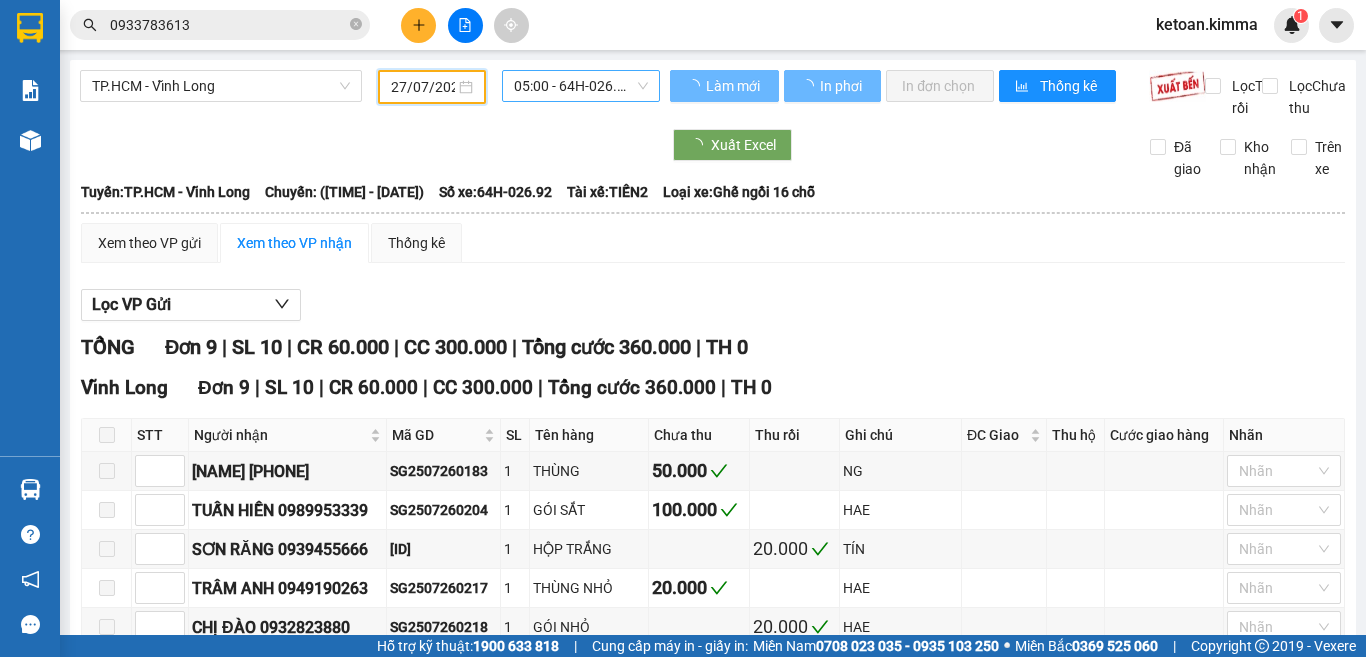 click on "[TIME] - [ID]" at bounding box center [581, 86] 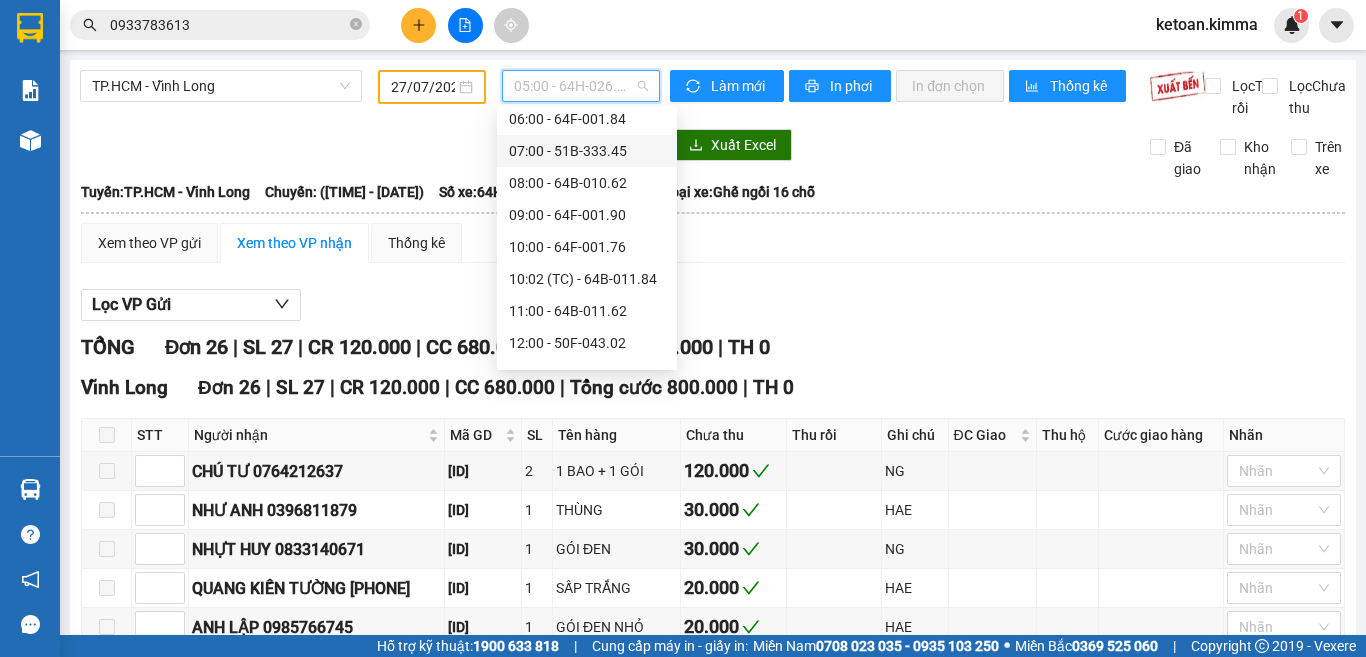 scroll, scrollTop: 100, scrollLeft: 0, axis: vertical 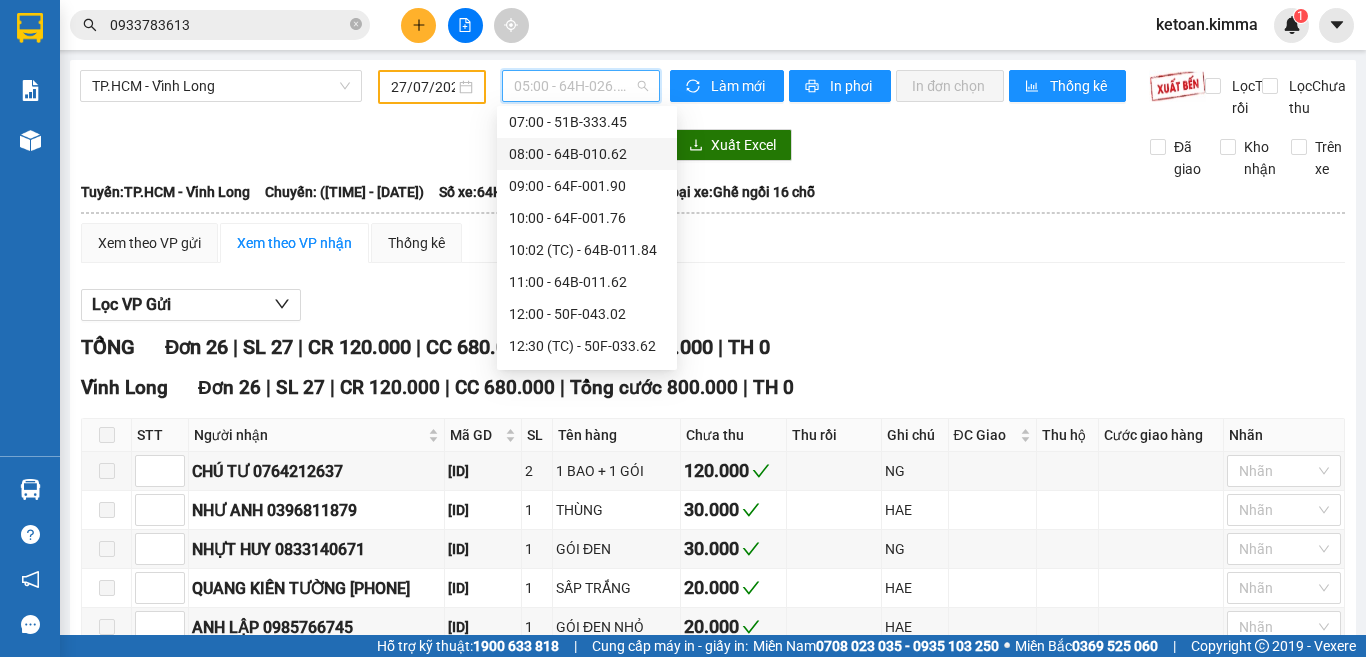 click on "27/07/2025" at bounding box center (432, 87) 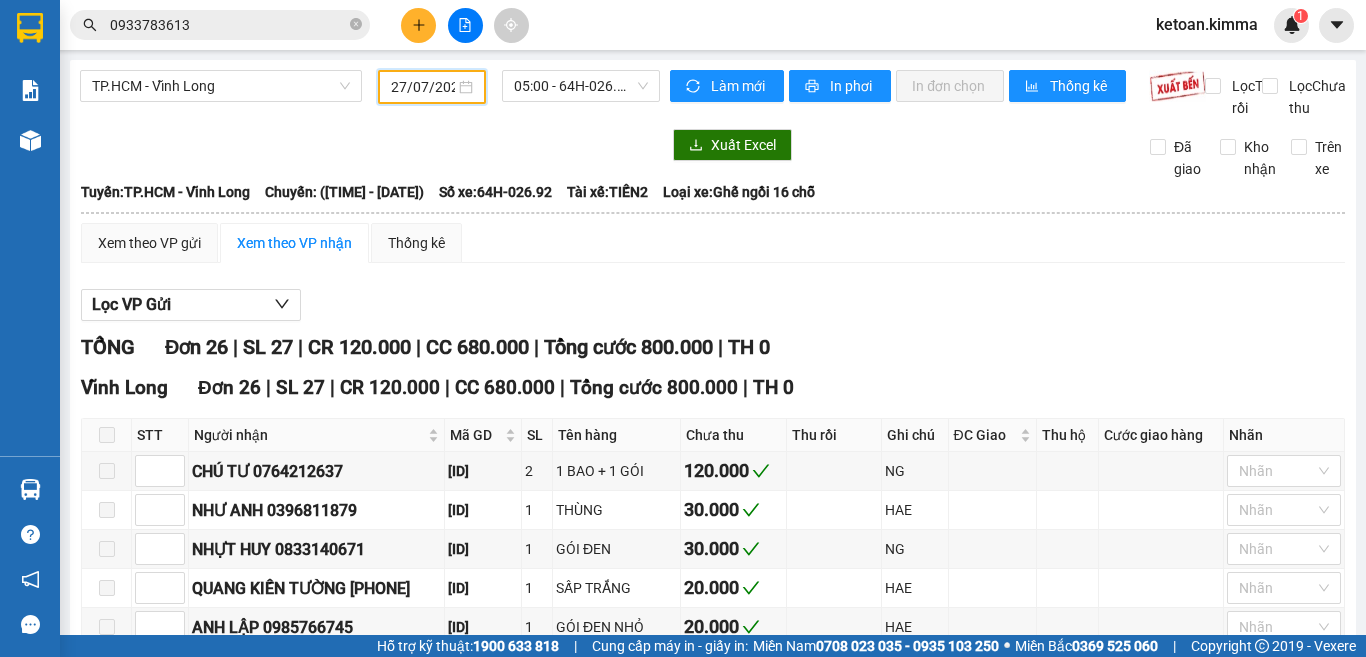 scroll, scrollTop: 0, scrollLeft: 8, axis: horizontal 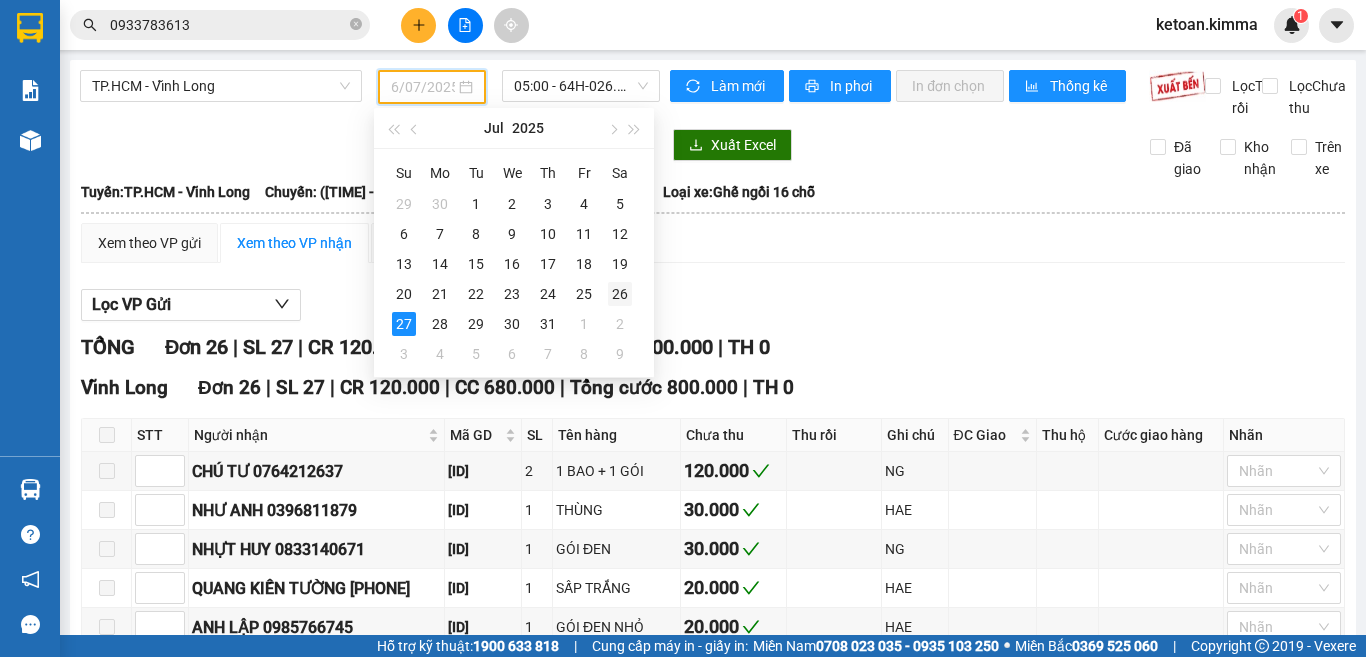 click on "26" at bounding box center (620, 294) 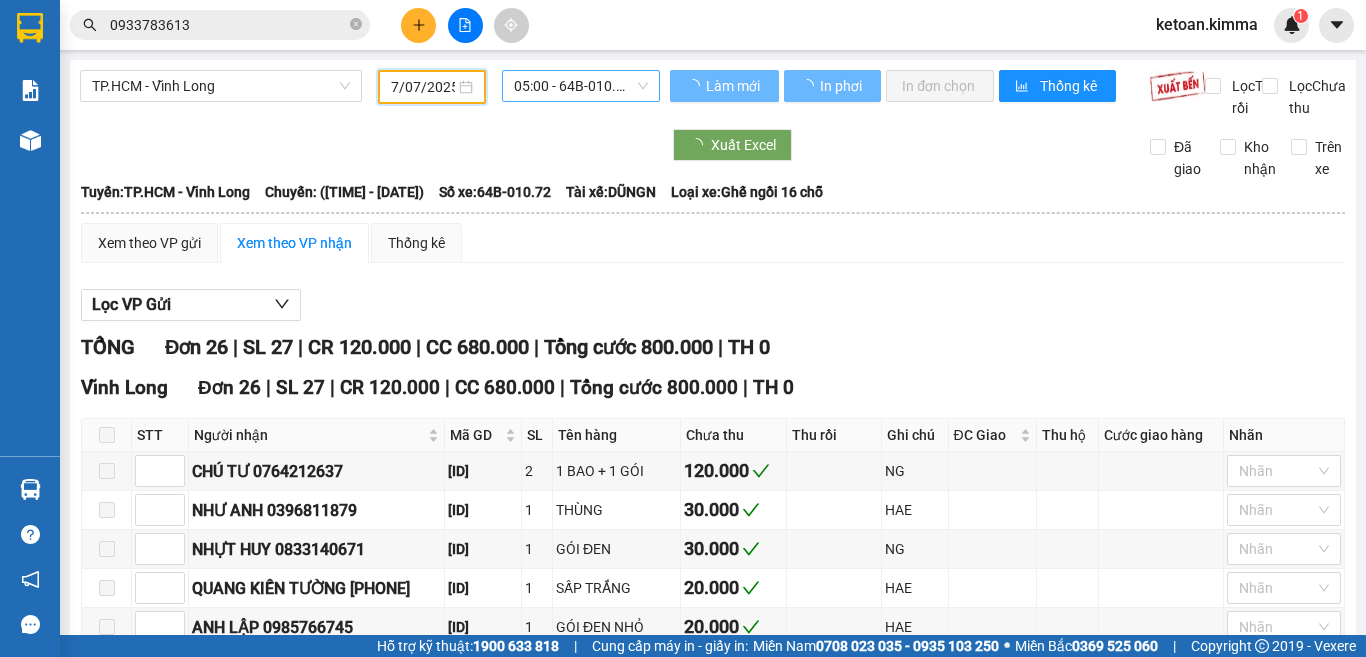 type on "26/07/2025" 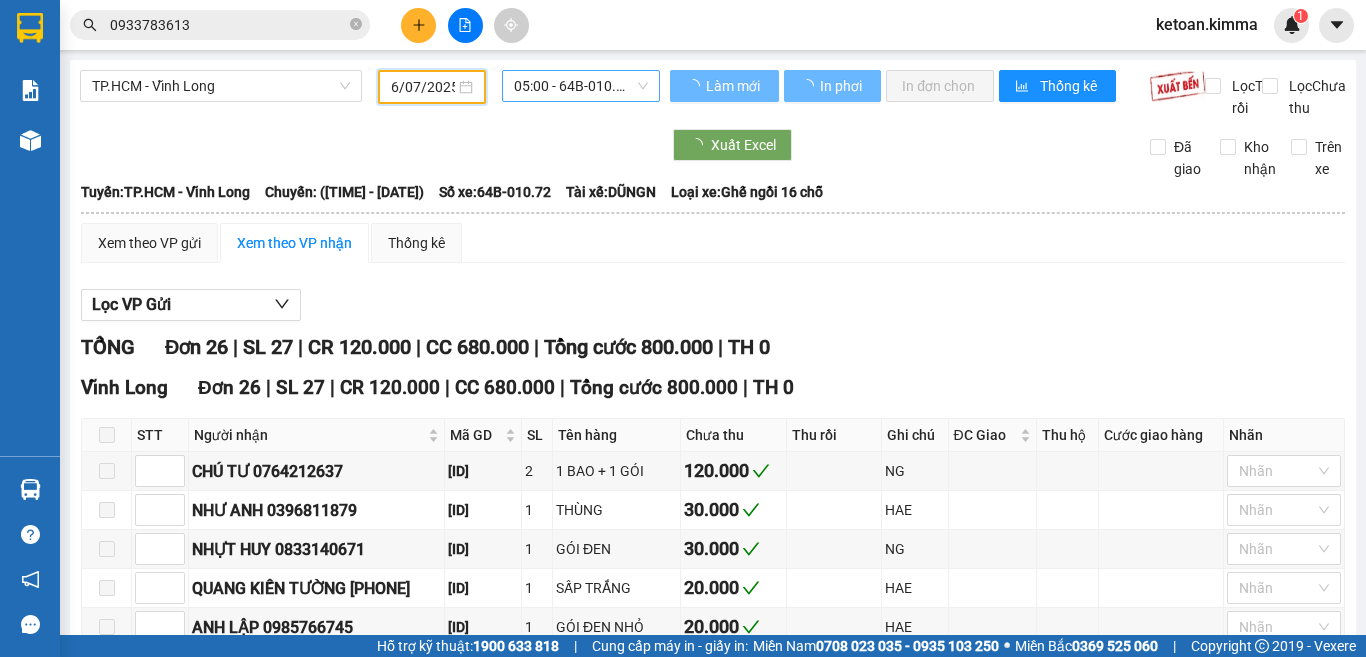 scroll, scrollTop: 0, scrollLeft: 7, axis: horizontal 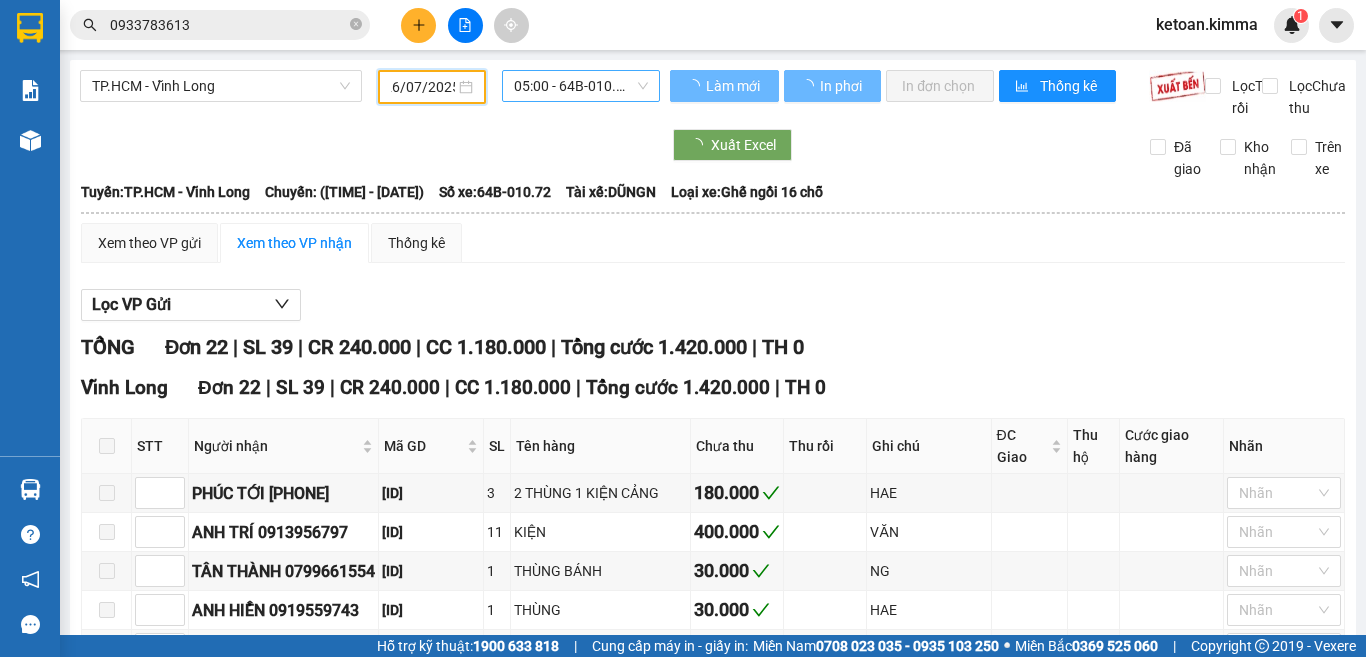 click on "[TIME] - [PLATE]" at bounding box center (581, 86) 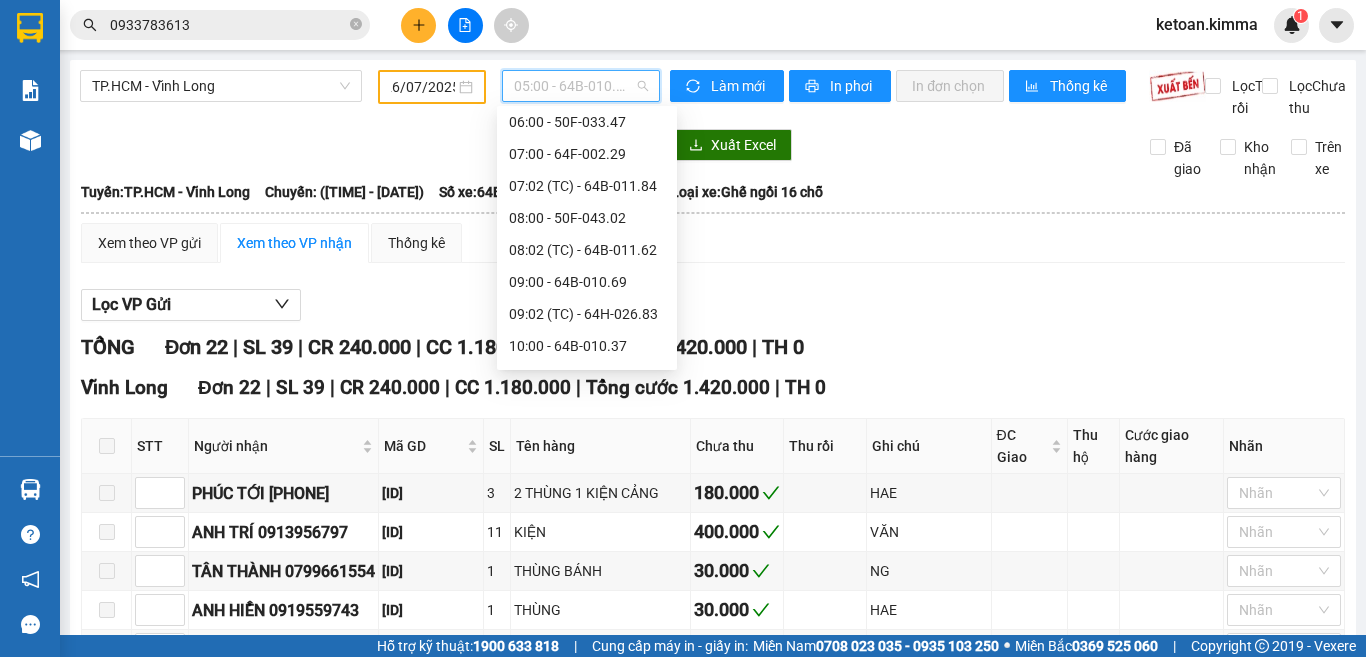 scroll, scrollTop: 0, scrollLeft: 0, axis: both 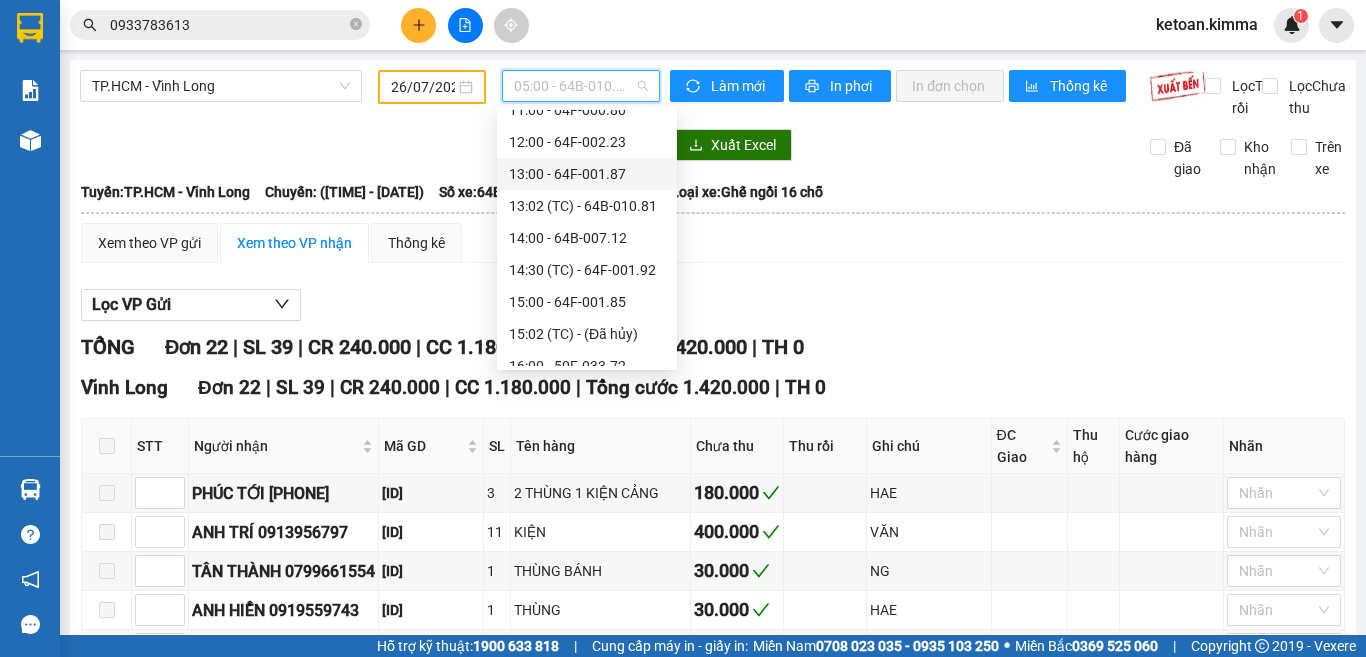 click on "[TIME] - [ID]" at bounding box center [587, 174] 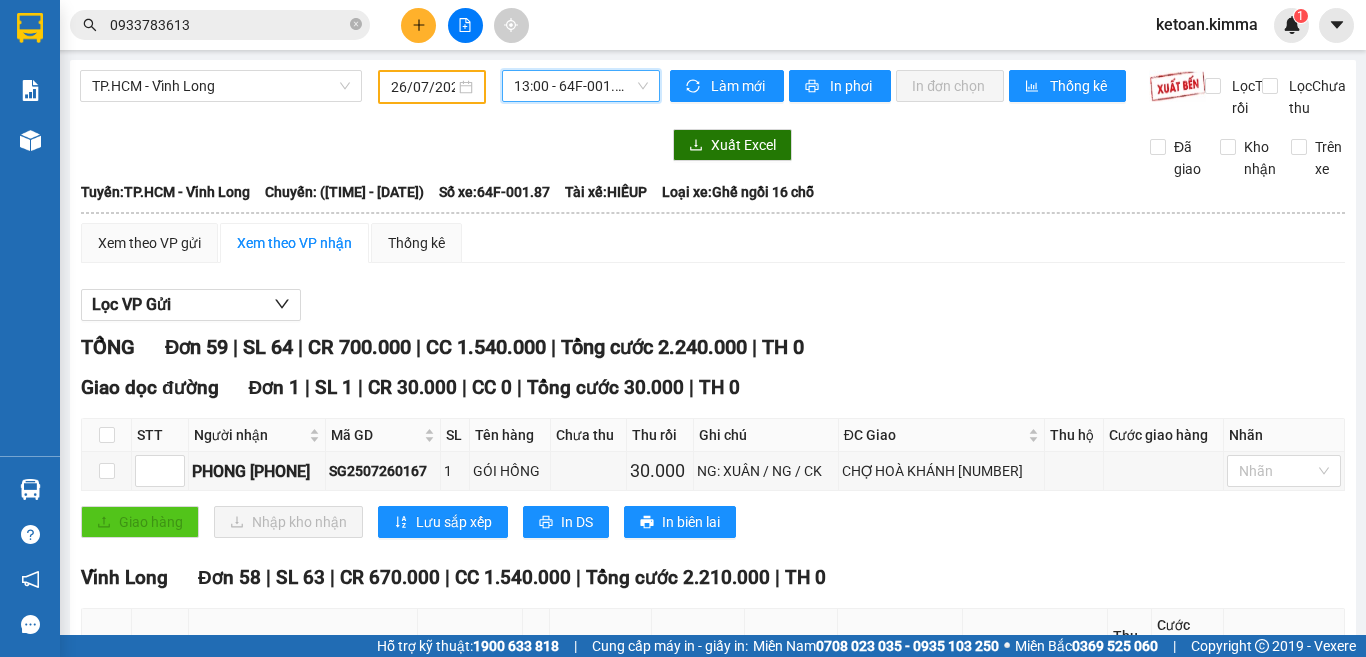 click on "[TIME] - [ID]" at bounding box center (581, 86) 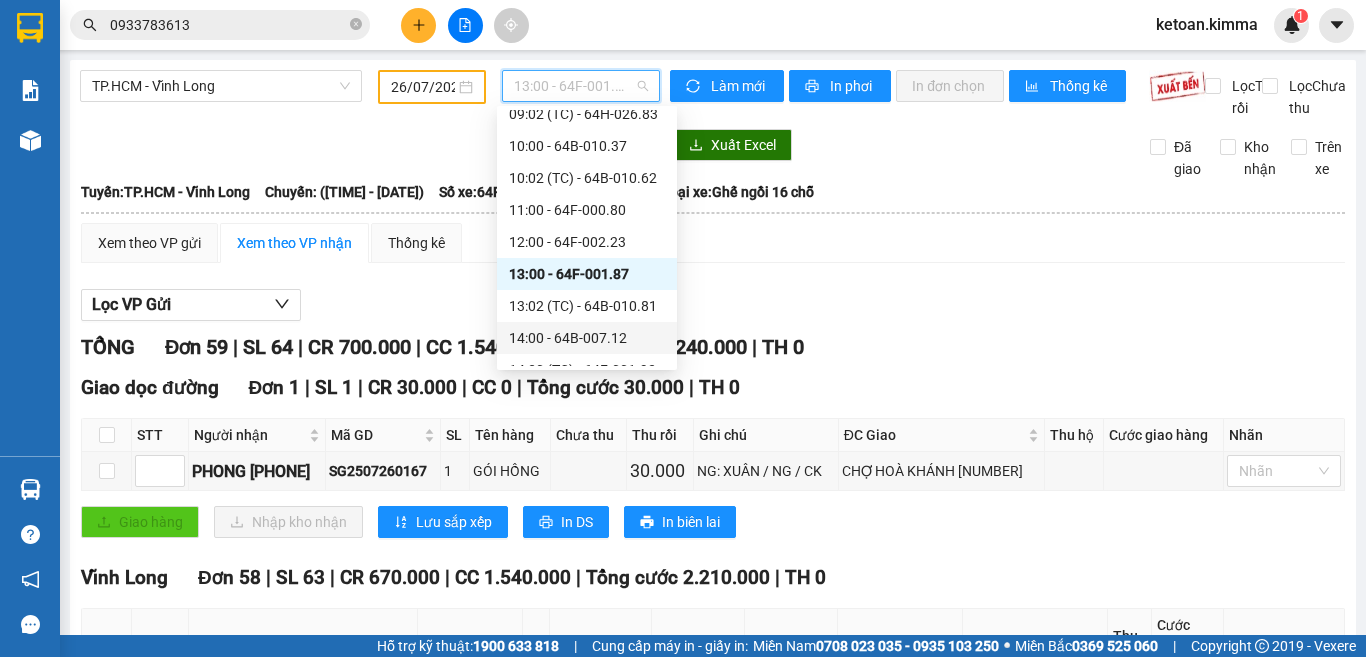 scroll, scrollTop: 400, scrollLeft: 0, axis: vertical 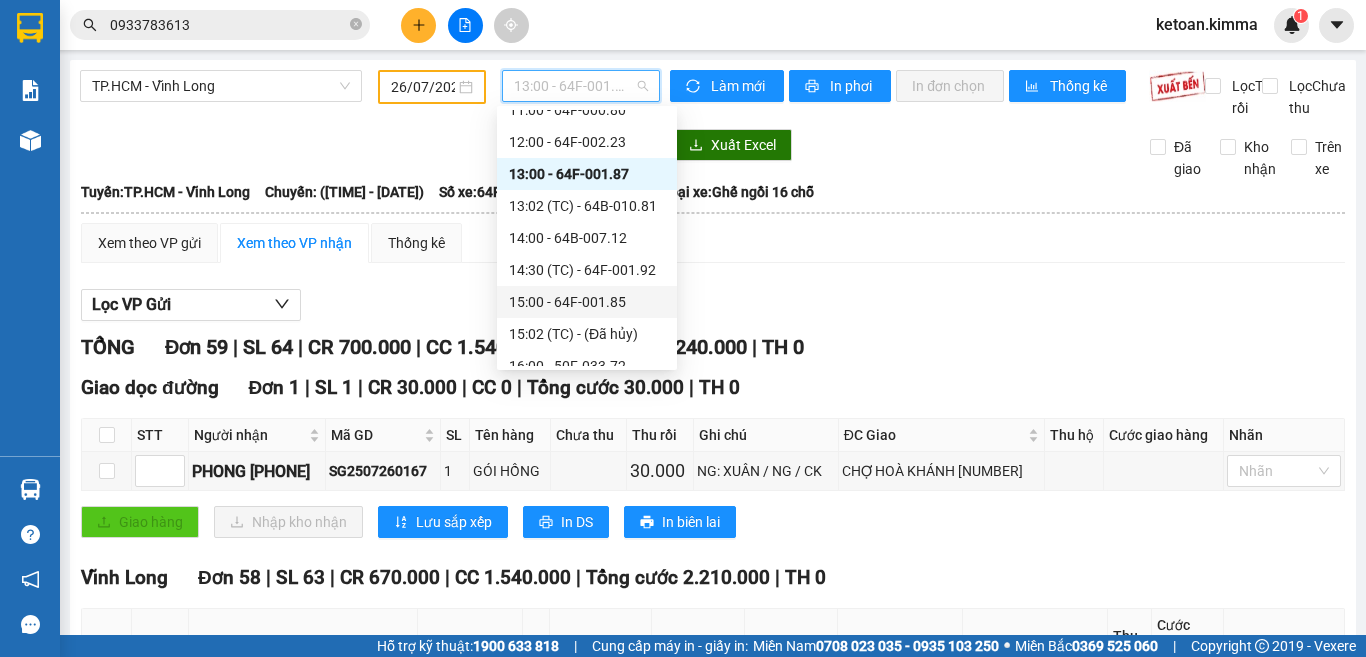 click on "[TIME]     - [PLATE]" at bounding box center (587, 302) 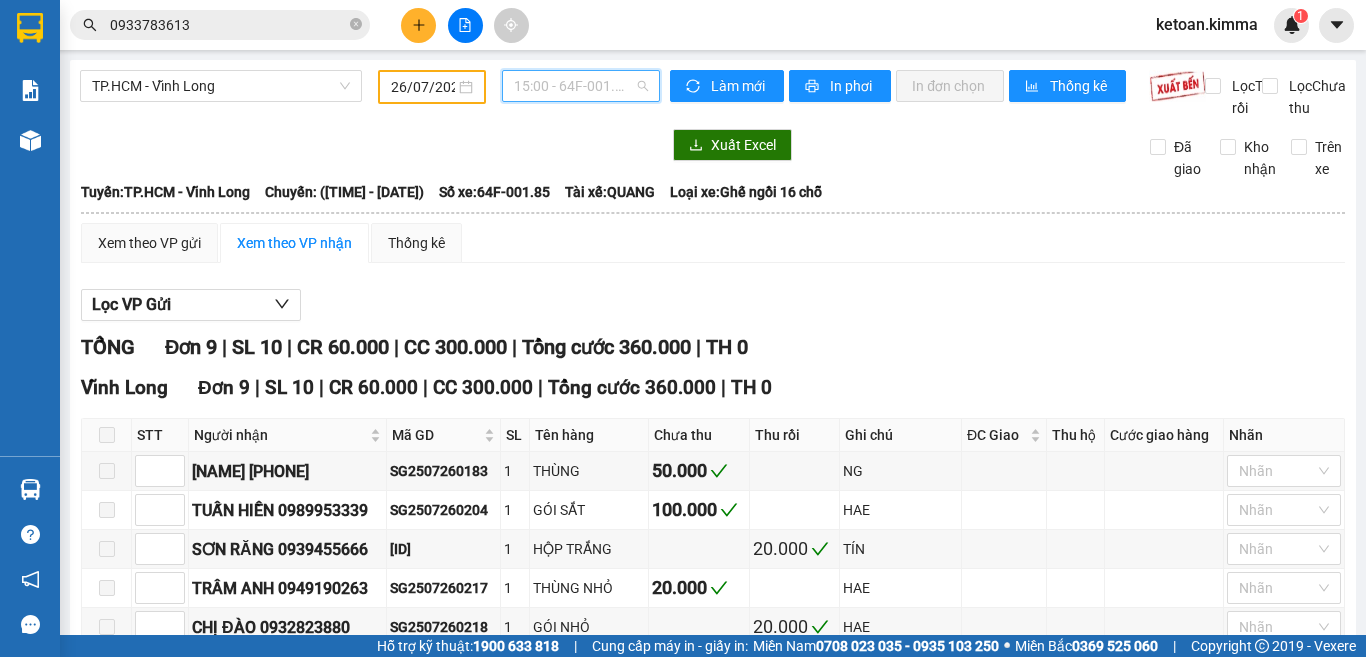 click on "[TIME]     - [PLATE]" at bounding box center (581, 86) 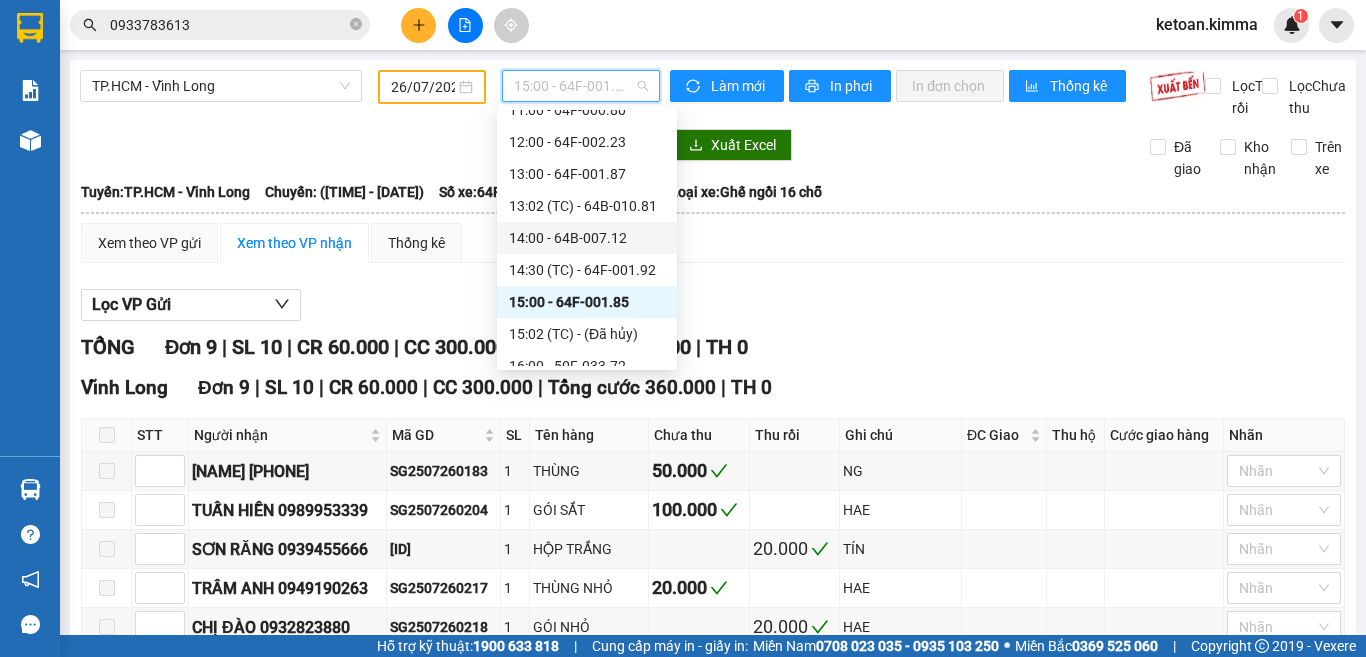 scroll, scrollTop: 500, scrollLeft: 0, axis: vertical 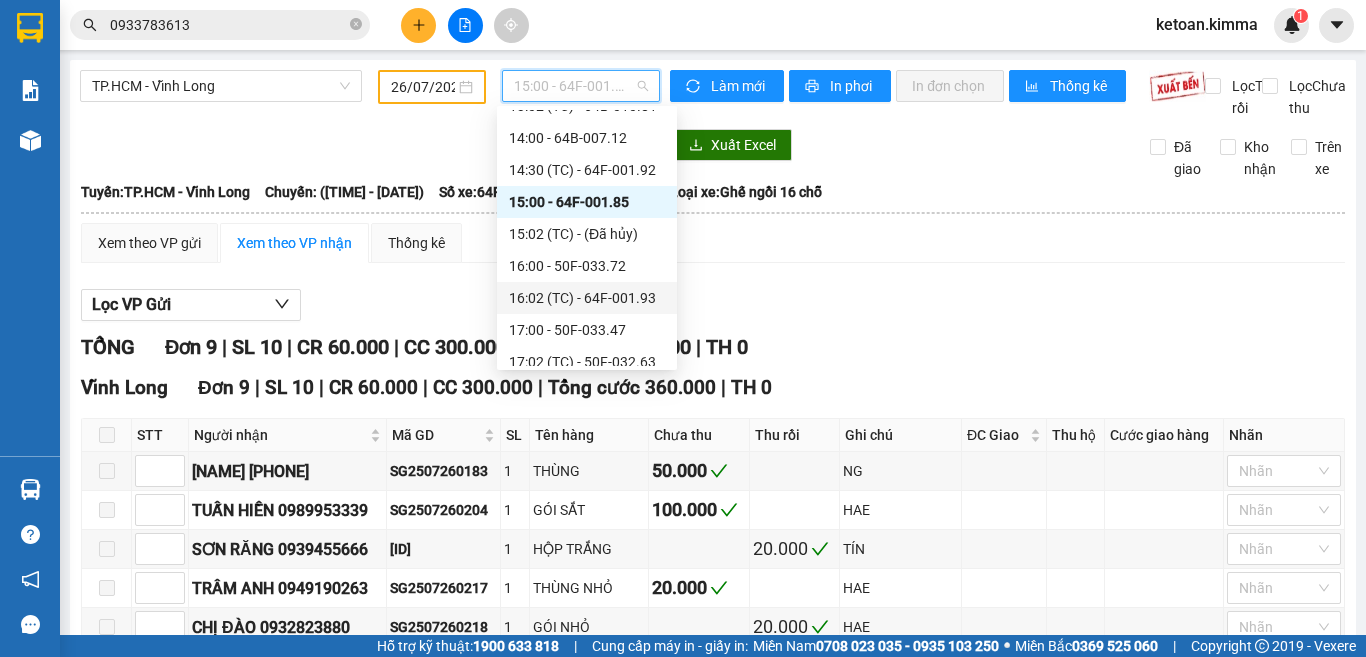 click on "[TIME] ([CODE]) - [ID]" at bounding box center [587, 298] 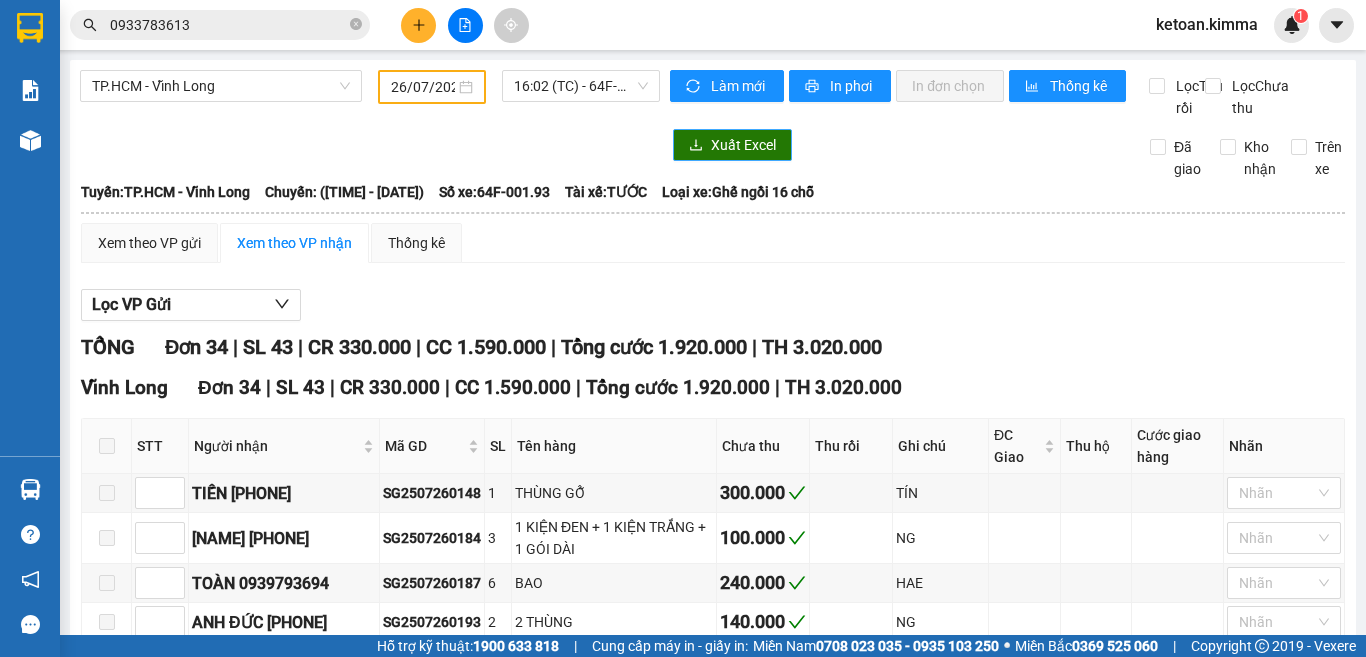 click on "Xuất Excel" at bounding box center [743, 145] 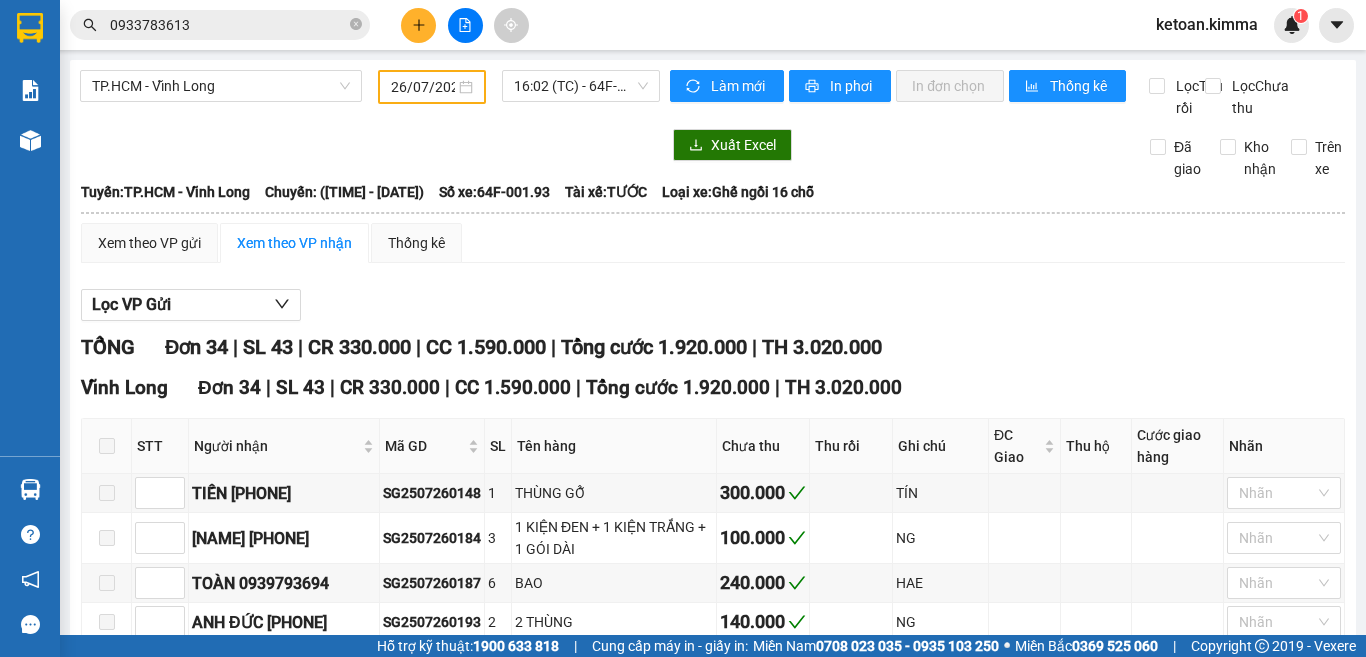 click on "Số xe:  64F-001.93" at bounding box center (494, 192) 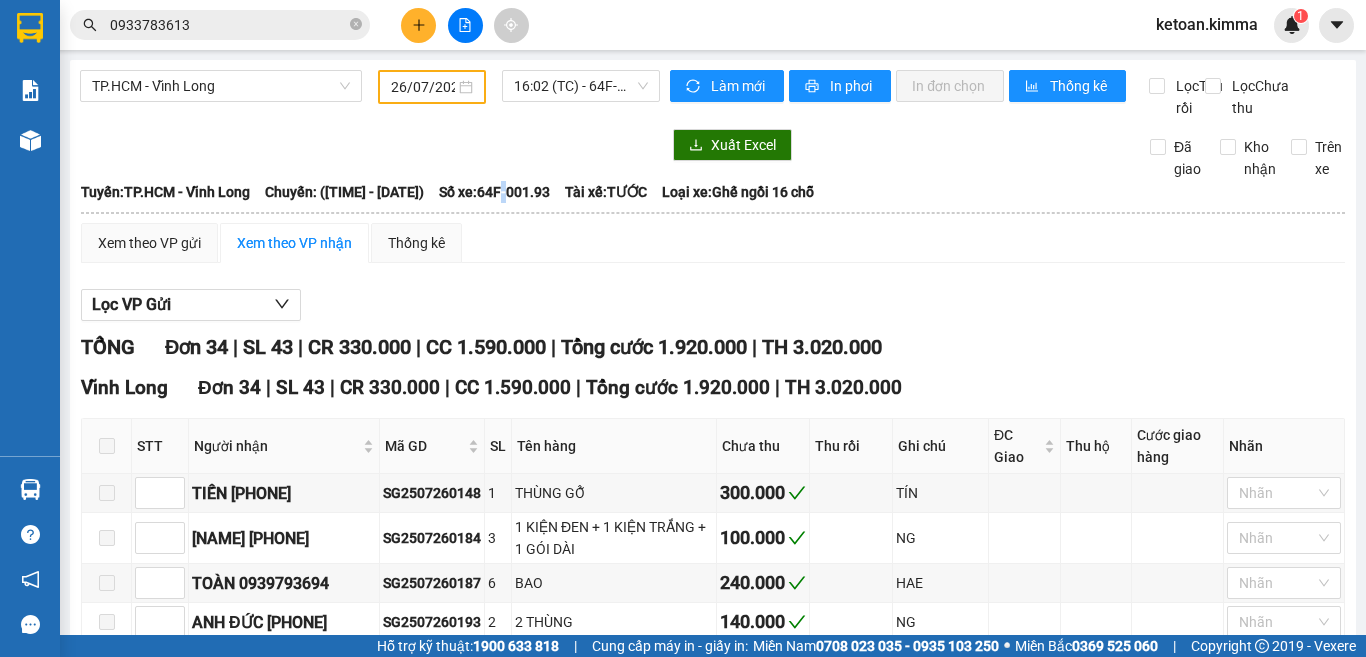 click on "Số xe:  64F-001.93" at bounding box center [494, 192] 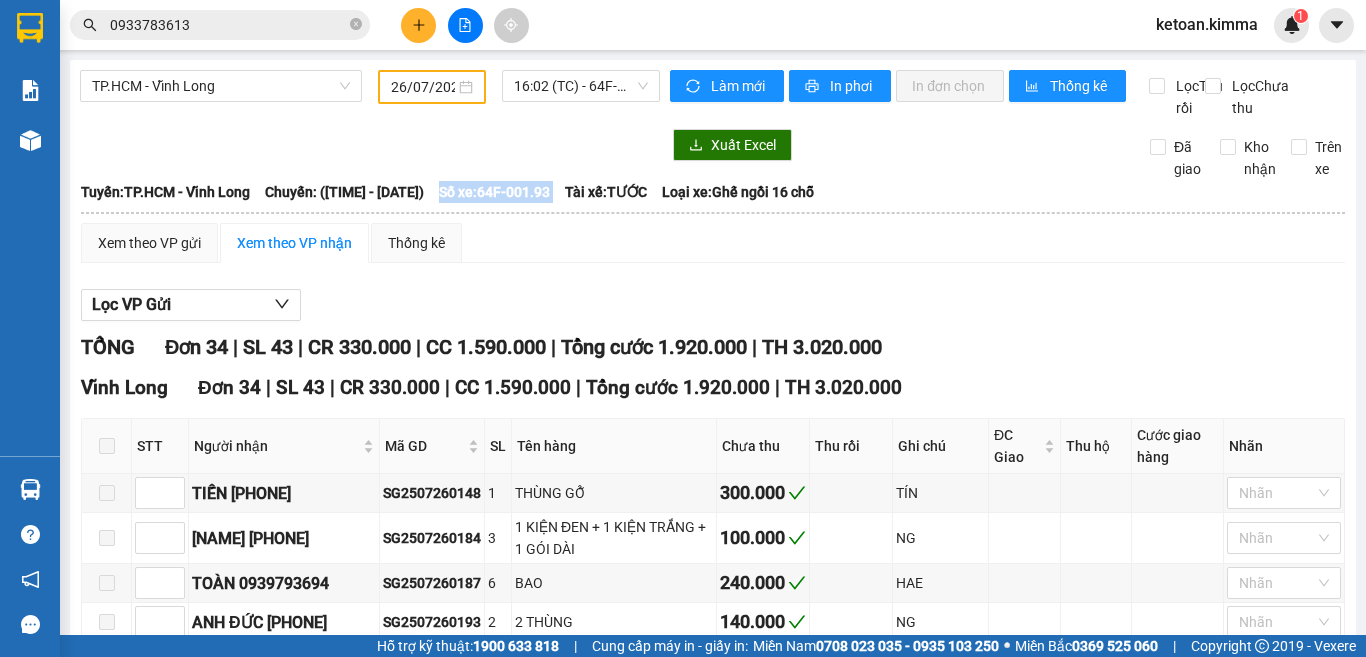 click on "Số xe:  64F-001.93" at bounding box center [494, 192] 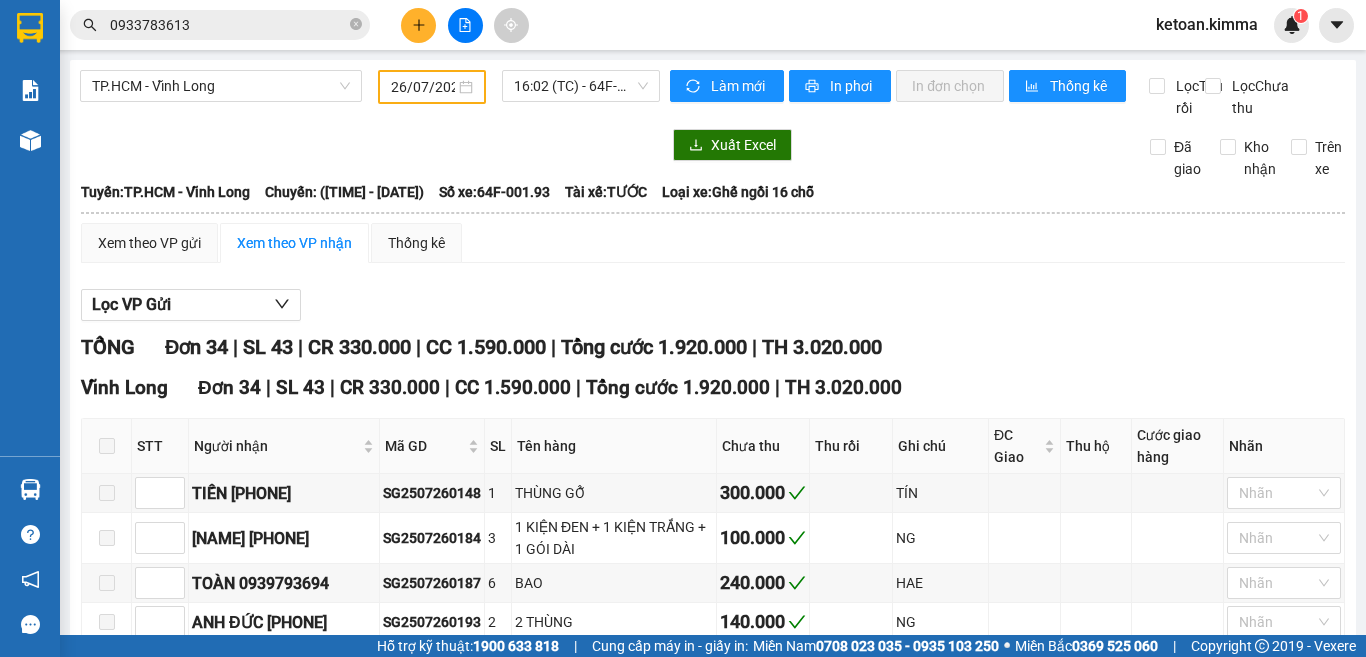 click on "Lọc VP Gửi TỔNG Đơn 34 | SL 43 | CR 330.000 | CC 1.590.000 | Tổng cước 1.920.000 | TH 3.020.000 Vĩnh Long Đơn 34 | SL 43 | CR 330.000 | CC 1.590.000 | Tổng cước 1.920.000 | TH 3.020.000 STT Người nhận Mã GD SL Tên hàng Chưa thu Thu rồi Ghi chú ĐC Giao Thu hộ Cước giao hàng Nhãn Ký nhận TIẾN [PHONE] [ID] 1 THÙNG GỖ 300.000 TÍN Nhãn ANH PHƯƠNG [PHONE] [ID] 3 1 KIỆN ĐEN + 1 KIỆN TRẮNG + 1 GÓI DÀI 100.000 NG Nhãn TOÀN [PHONE] [ID] 6 BAO 240.000 HAE Nhãn ANH ĐỨC [PHONE] [ID] 2 2 THÙNG 140.000 NG Nhãn ANH TÀI [PHONE] [ID] 1 GÓI 50.000 HAE Nhãn ĐỨC [PHONE] [ID] 1 GIỎ TRẮNG 20.000 NG Nhãn TÙNG [PHONE] [ID] 1 GÓI ( NP ) 40.000 HAE Nhãn ANH TUẤN [PHONE] [ID] 1 SẤP 20.000 HAE Nhãn NGUYÊN THÀNH [PHONE] [ID] 1 GÓI ĐEN KEO VÀNG" at bounding box center [713, 1087] 